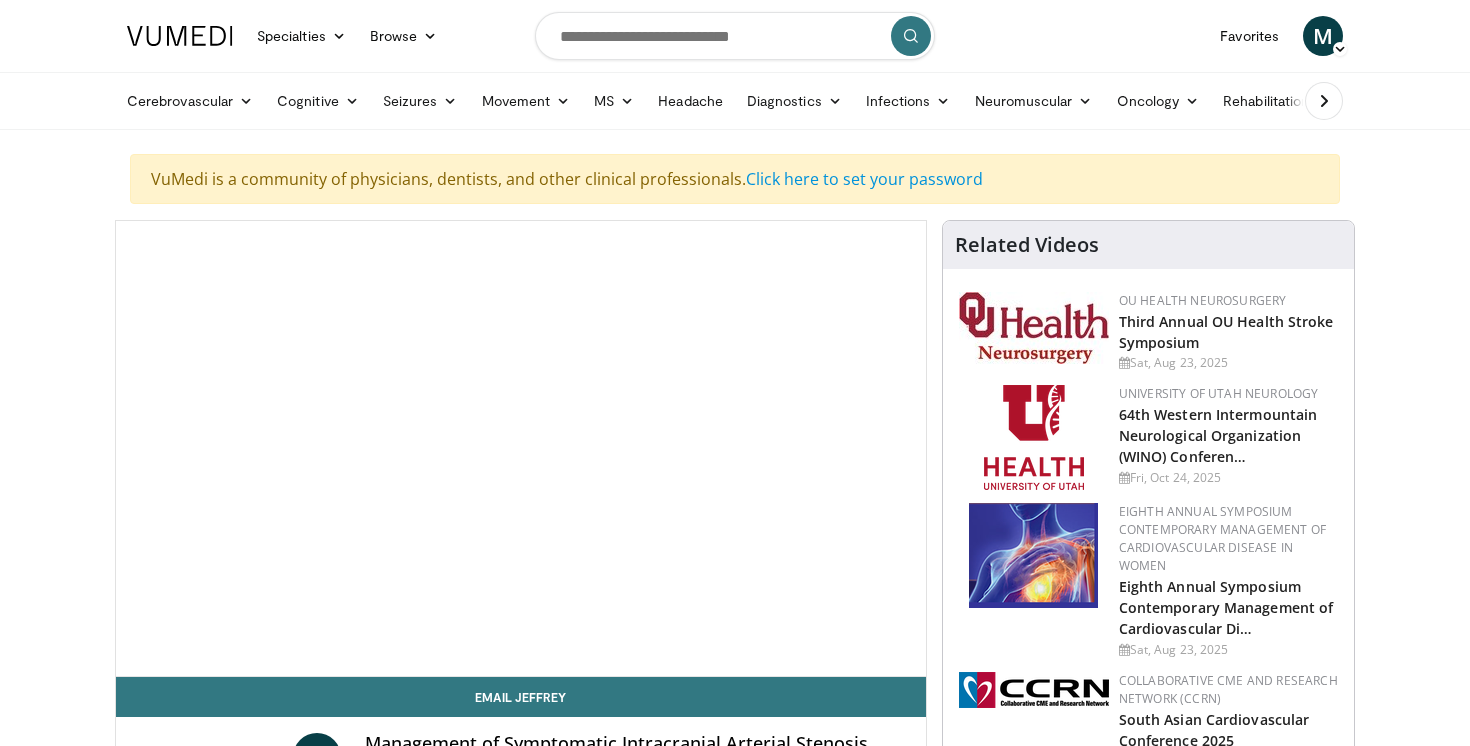 scroll, scrollTop: 0, scrollLeft: 0, axis: both 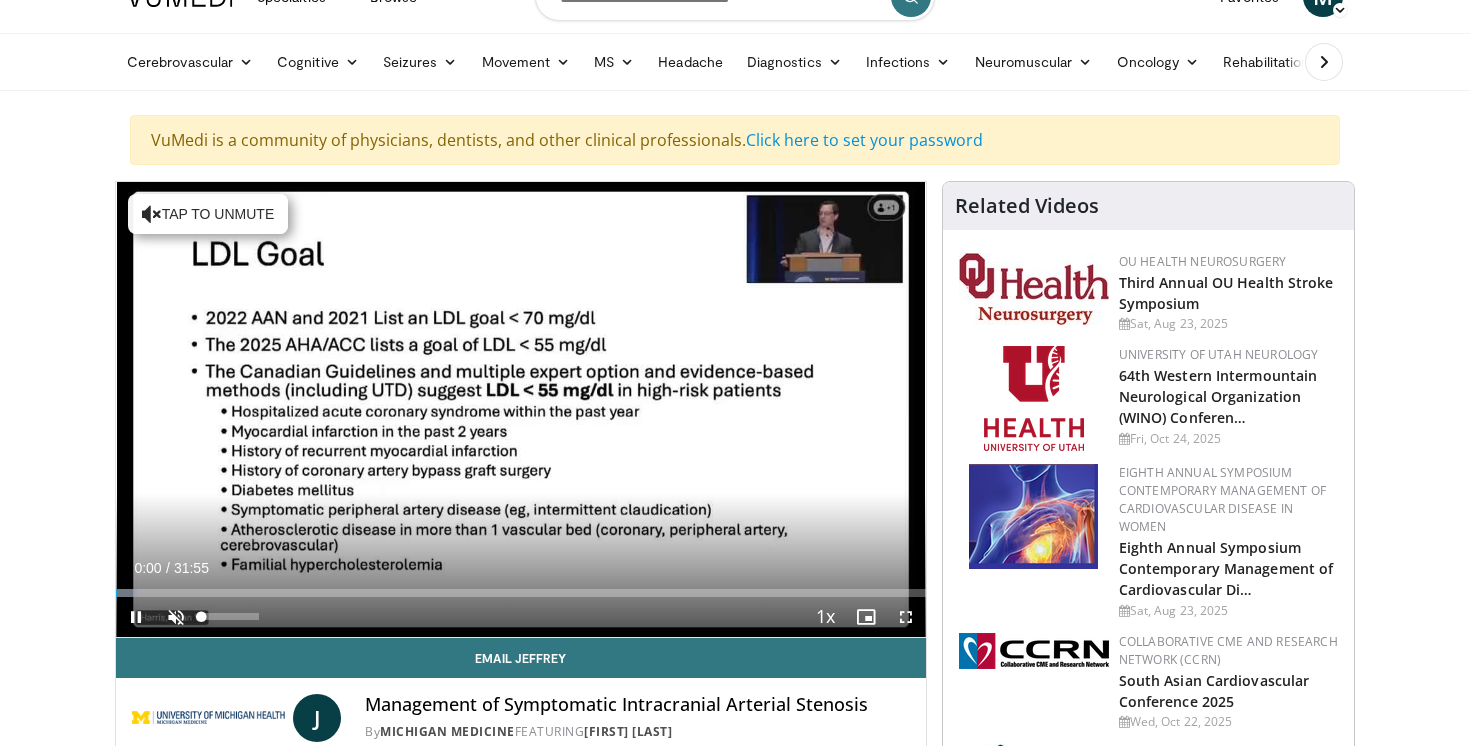 click at bounding box center [176, 617] 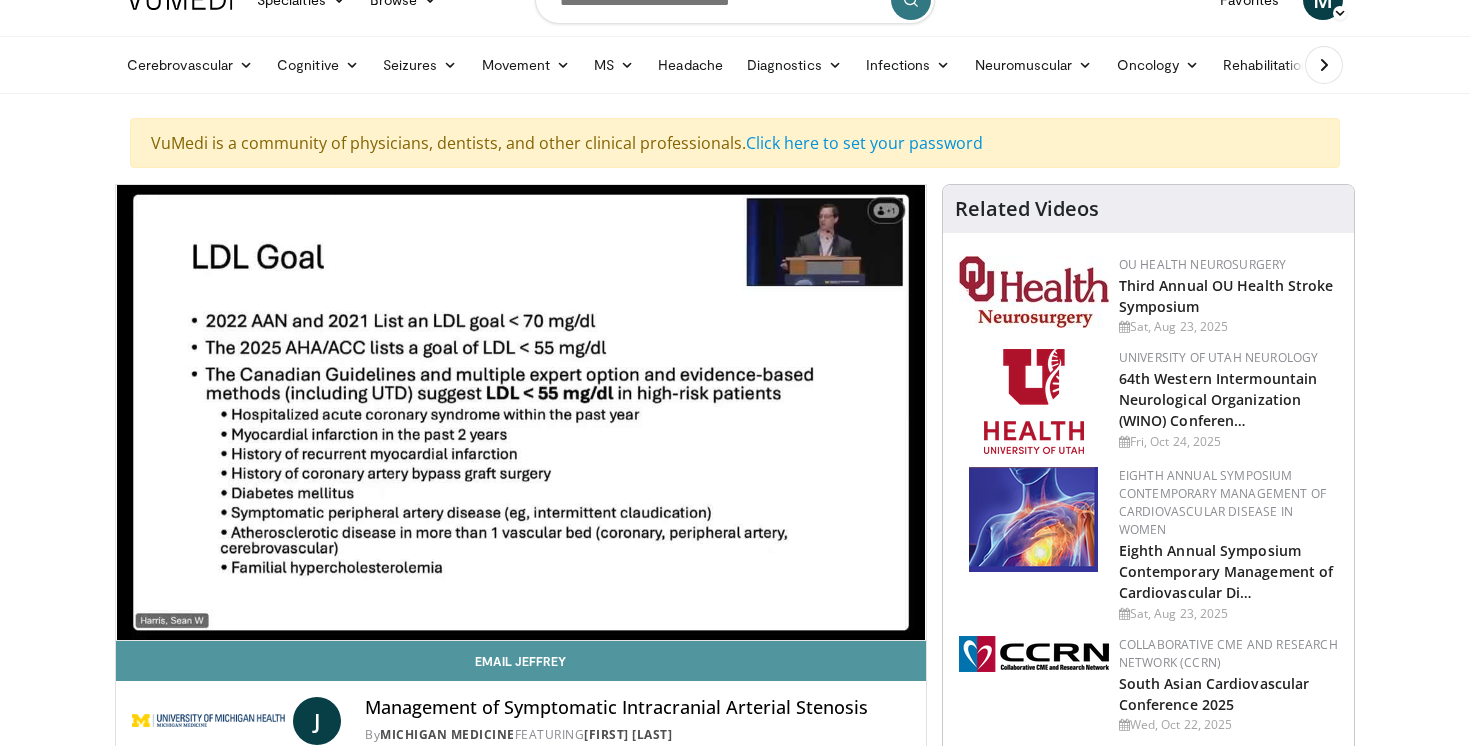 scroll, scrollTop: 33, scrollLeft: 0, axis: vertical 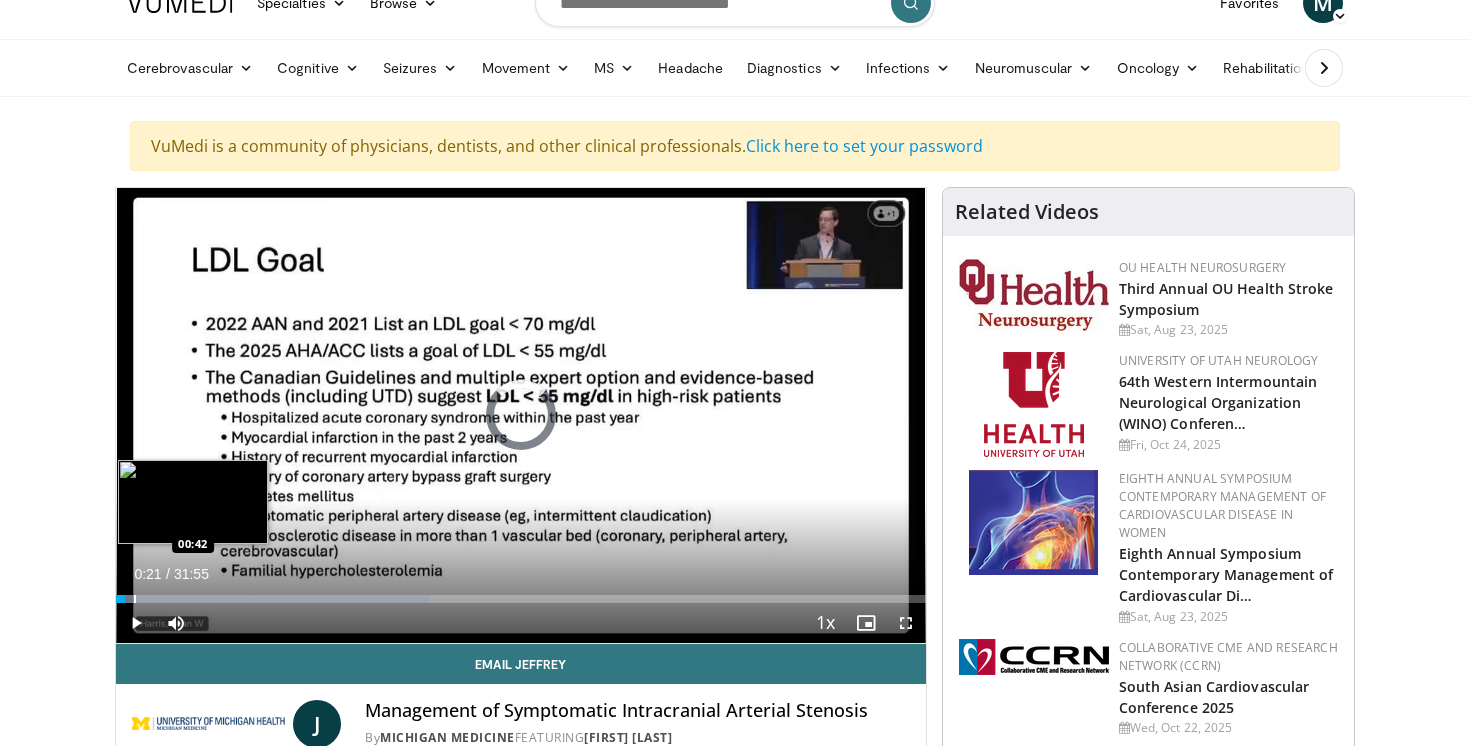 drag, startPoint x: 125, startPoint y: 599, endPoint x: 141, endPoint y: 599, distance: 16 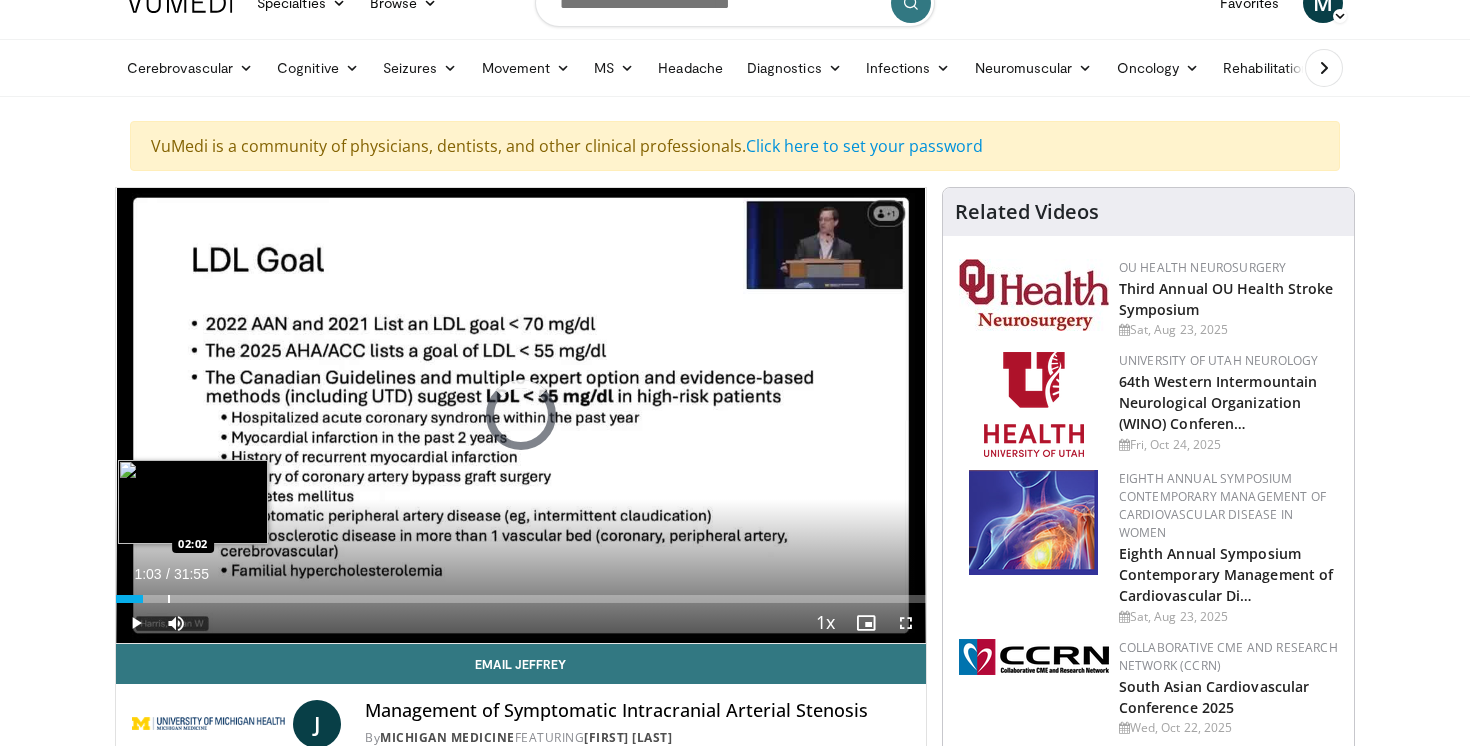 drag, startPoint x: 143, startPoint y: 599, endPoint x: 169, endPoint y: 599, distance: 26 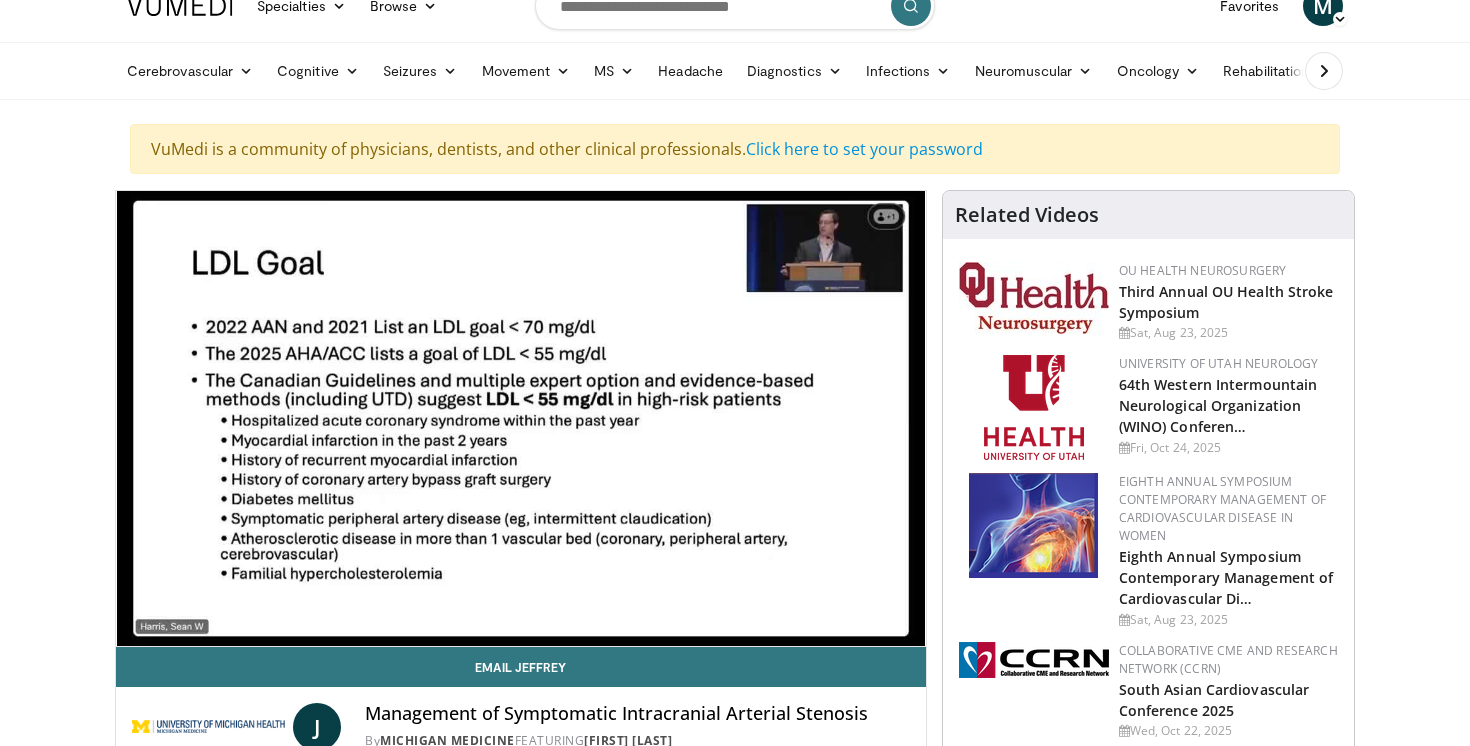 scroll, scrollTop: 30, scrollLeft: 0, axis: vertical 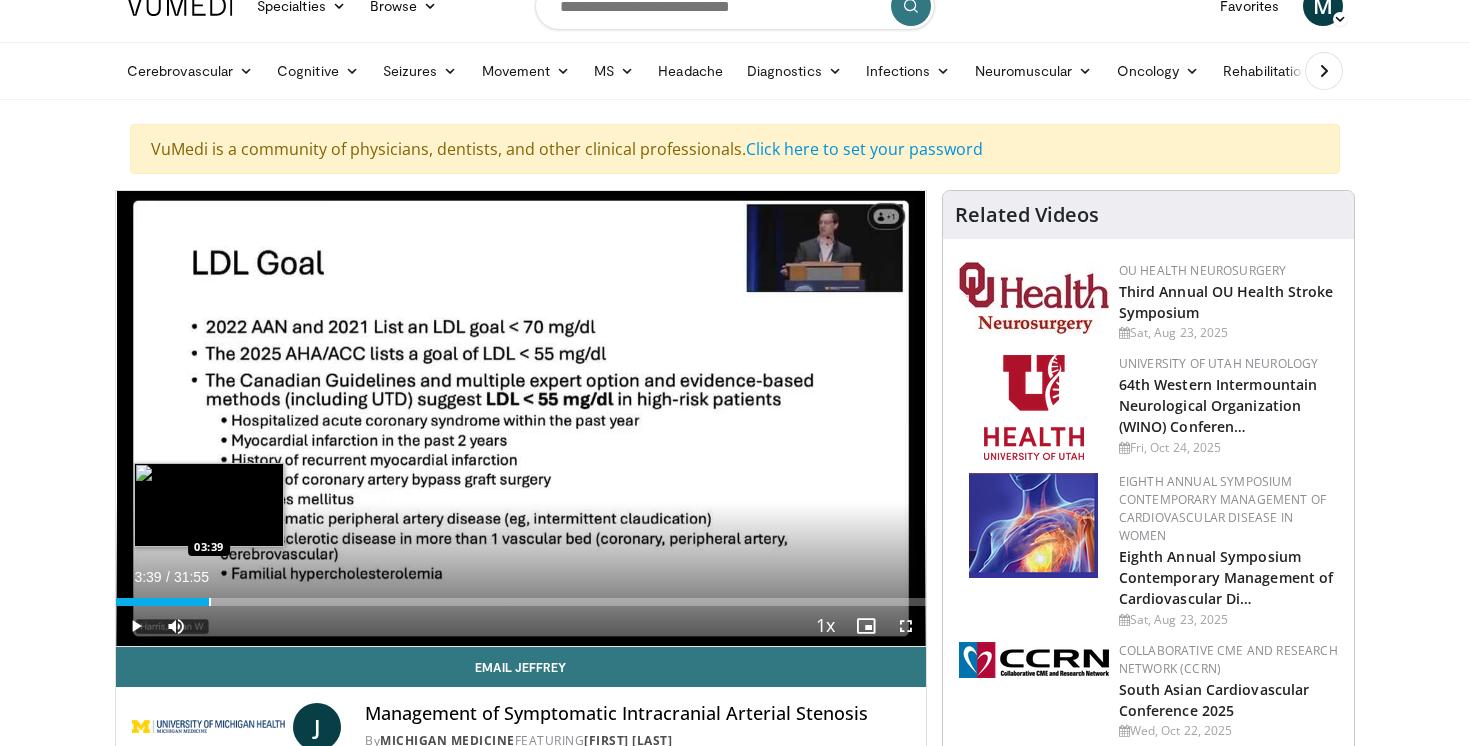 drag, startPoint x: 180, startPoint y: 604, endPoint x: 209, endPoint y: 605, distance: 29.017237 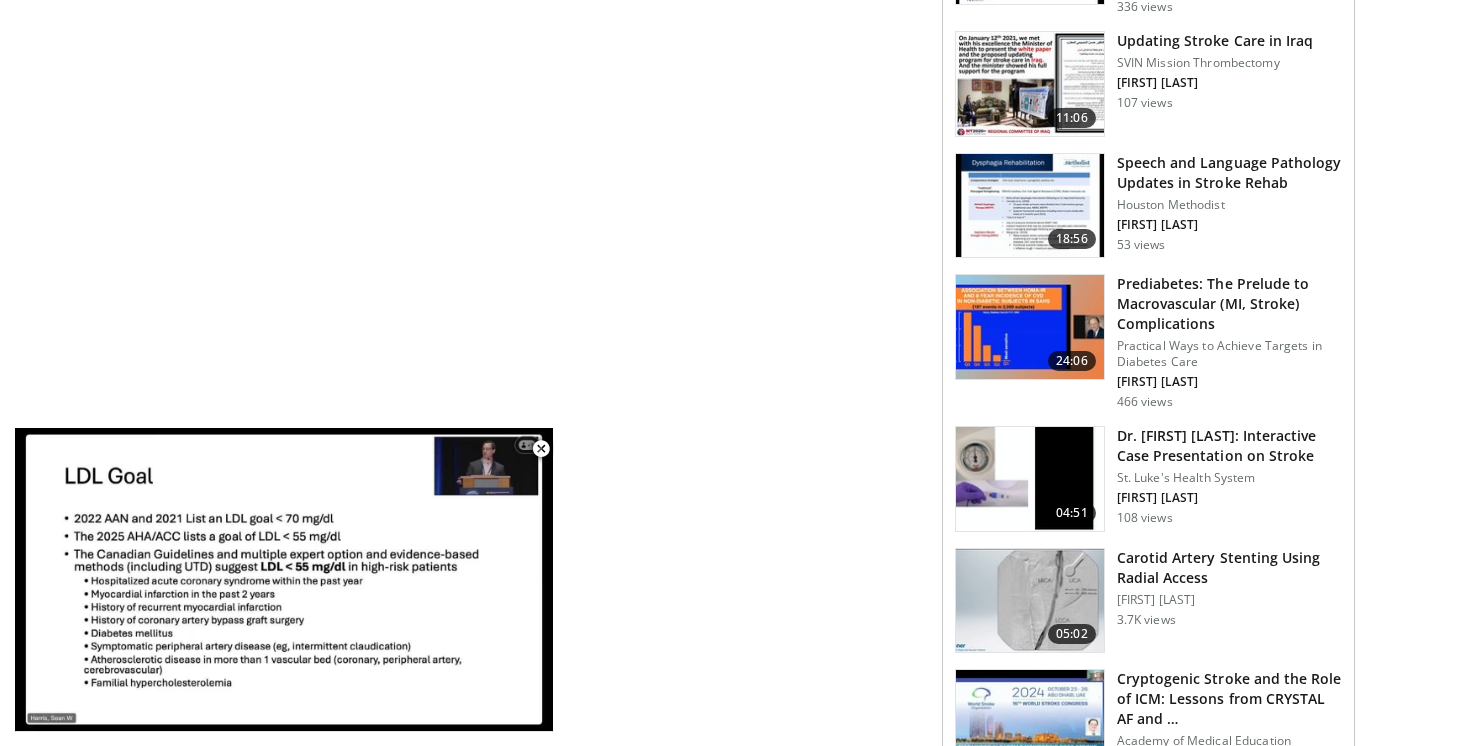 scroll, scrollTop: 2954, scrollLeft: 1, axis: both 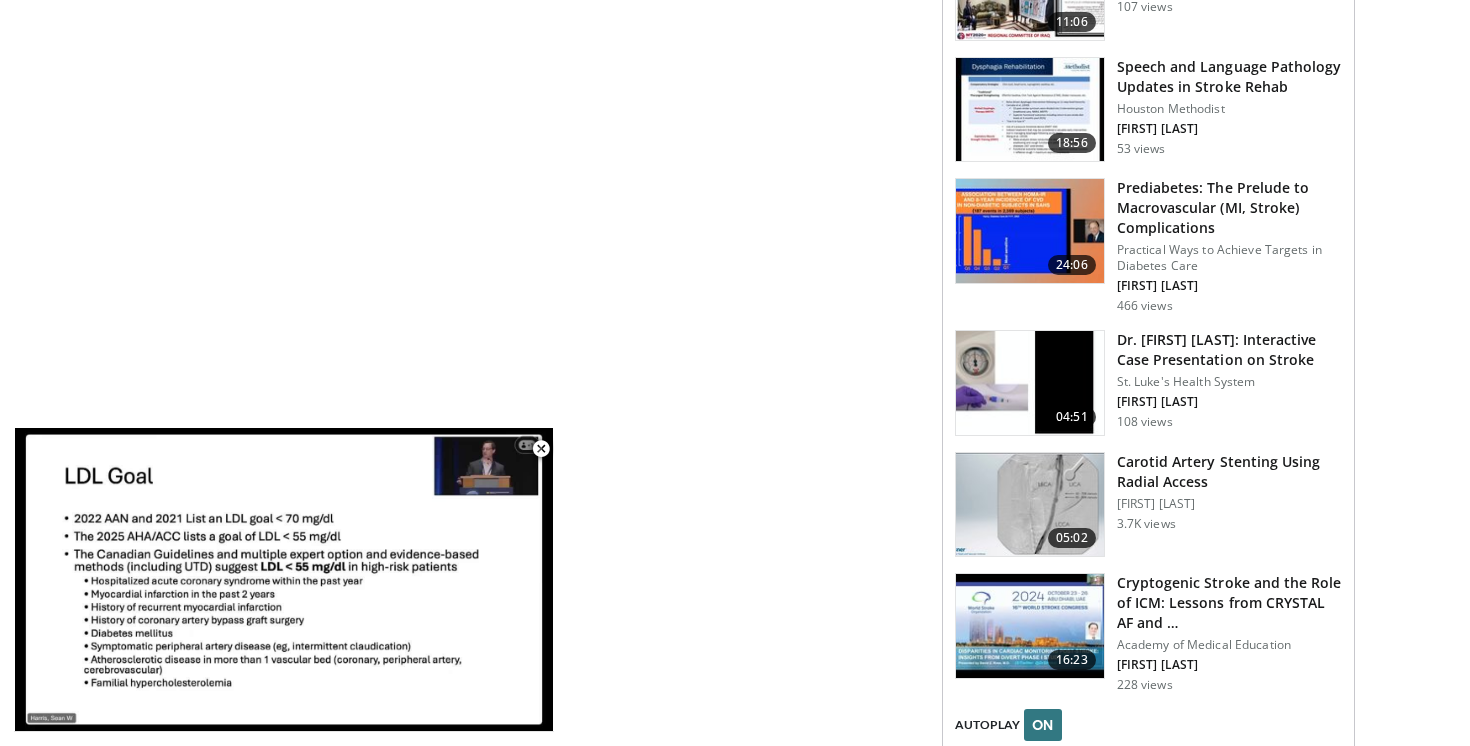 click on "Specialties
Adult & Family Medicine
Allergy, Asthma, Immunology
Anesthesiology
Cardiology
Dental
Dermatology
Endocrinology
Gastroenterology & Hepatology
General Surgery
Hematology & Oncology
Infectious Disease
Nephrology
Neurology
Neurosurgery
Obstetrics & Gynecology
Ophthalmology
Oral Maxillofacial
Orthopaedics
Otolaryngology
Pediatrics
Plastic Surgery
Podiatry
Psychiatry
Pulmonology
Radiation Oncology
Radiology
Rheumatology
Urology" at bounding box center [735, -1046] 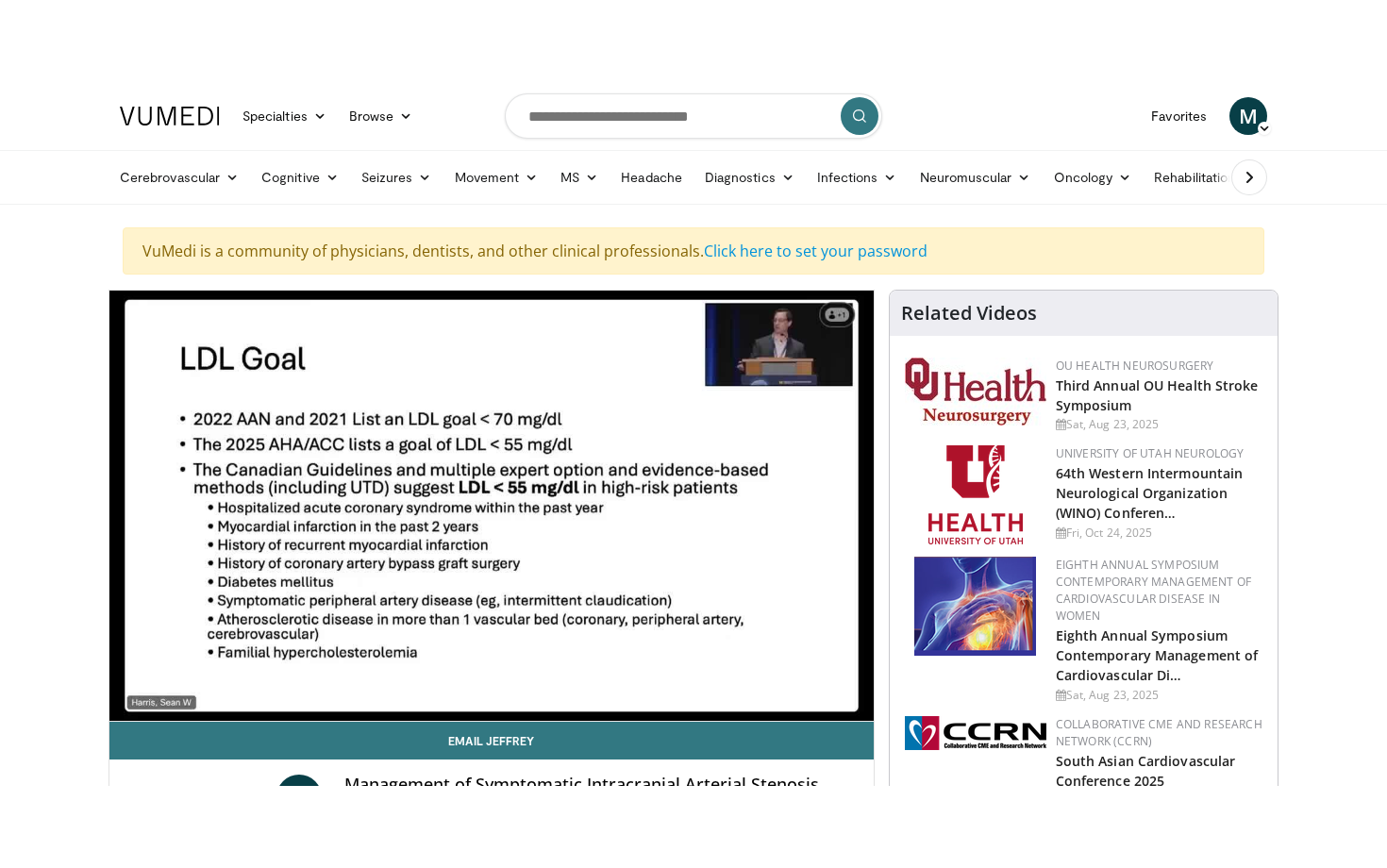 scroll, scrollTop: 0, scrollLeft: 0, axis: both 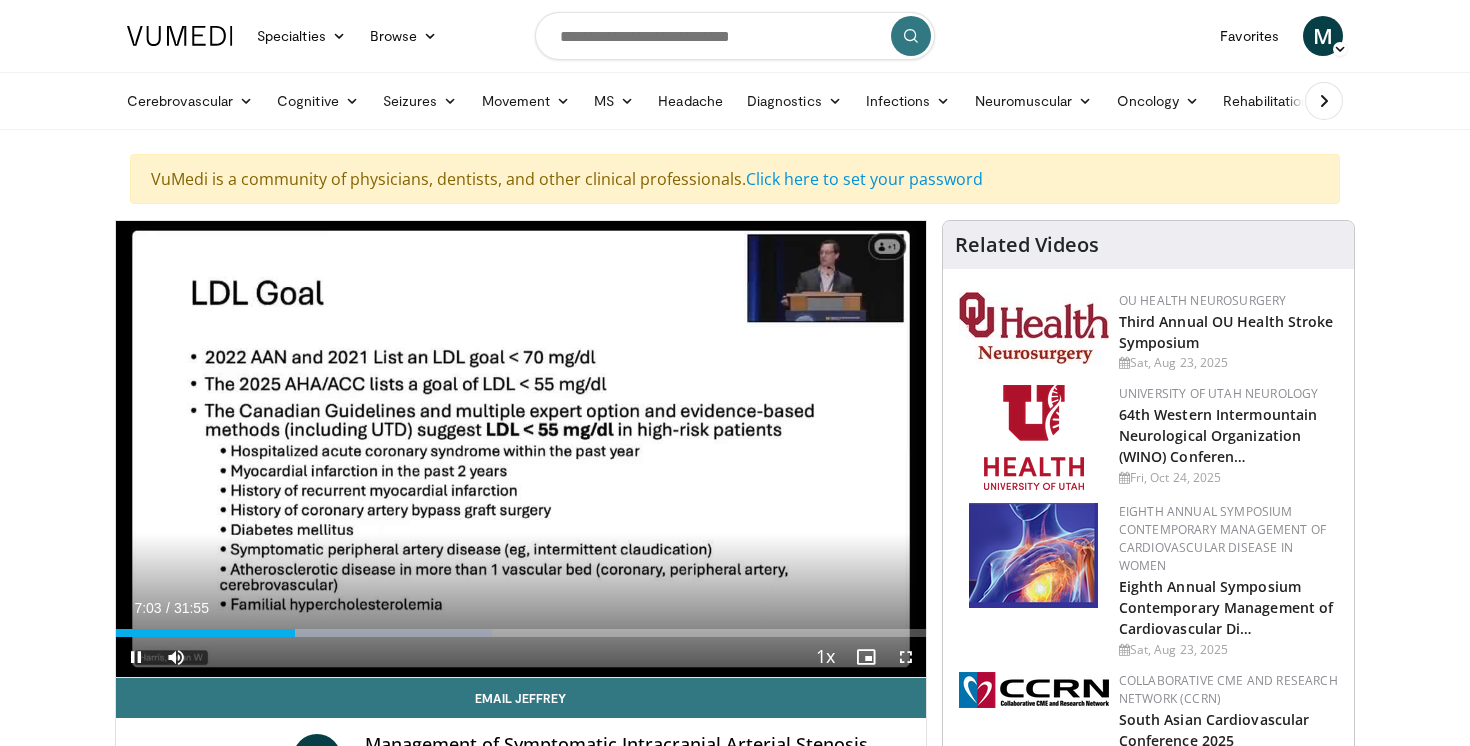 click at bounding box center (906, 657) 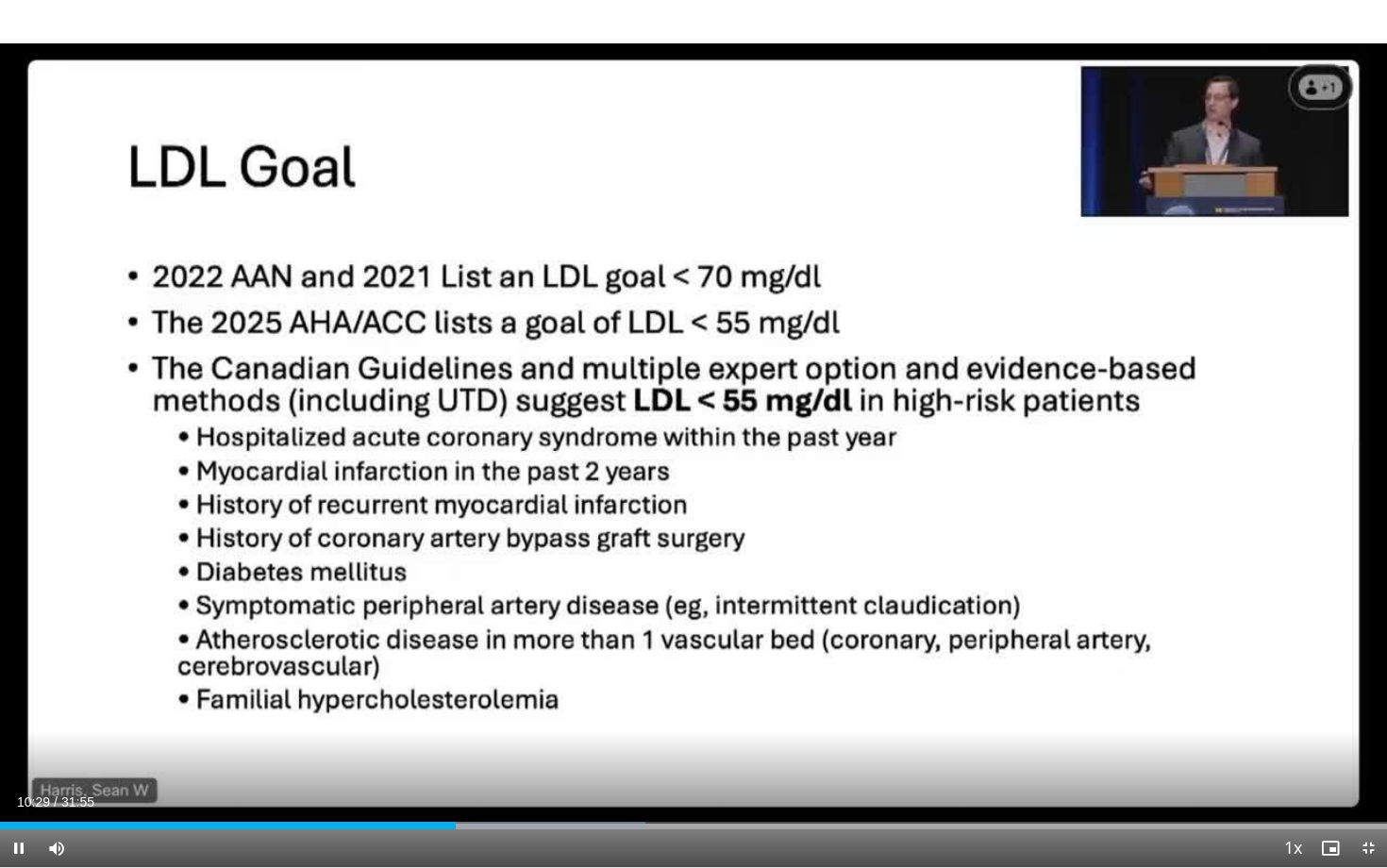 click at bounding box center [19, 848] 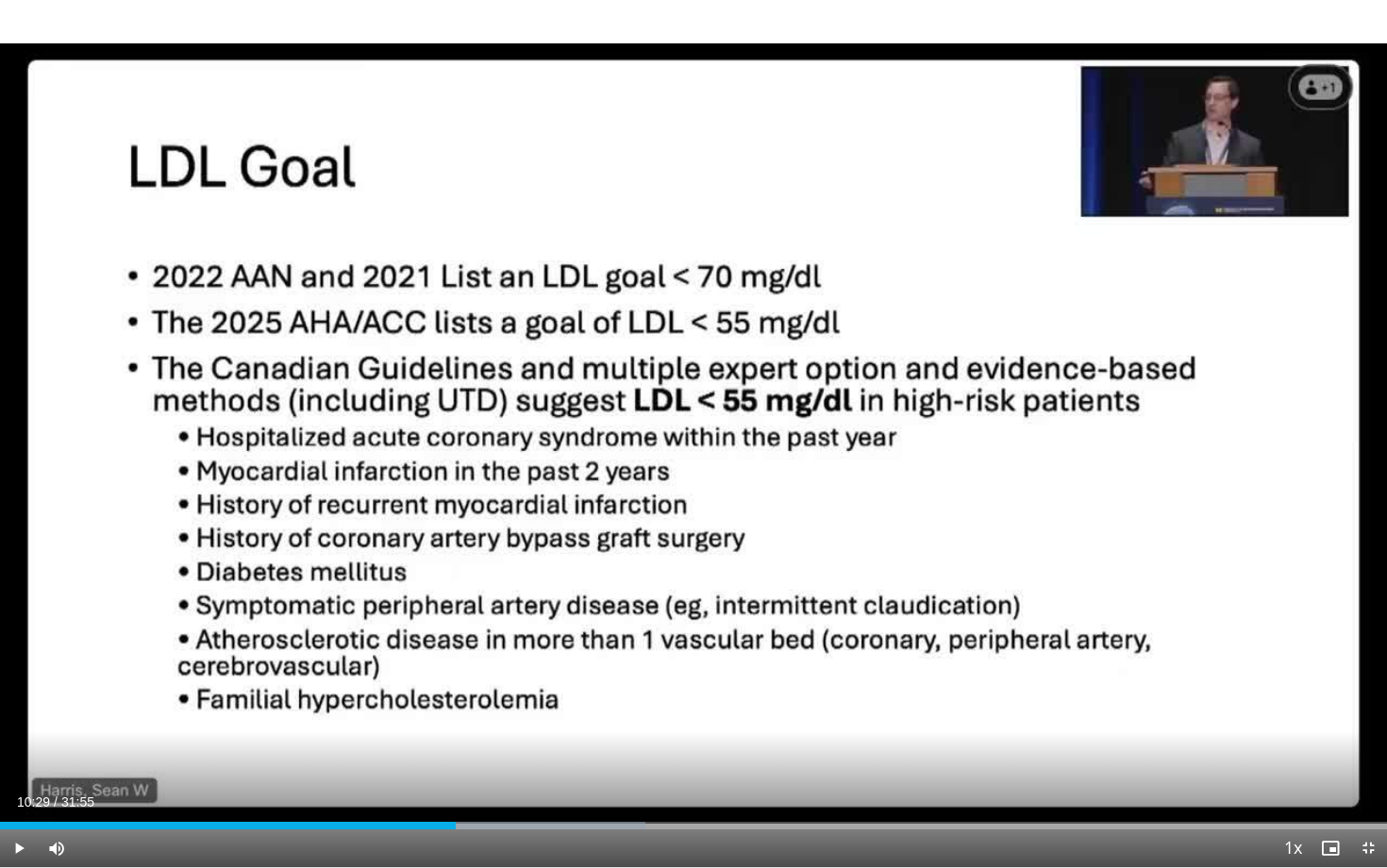 click at bounding box center [19, 848] 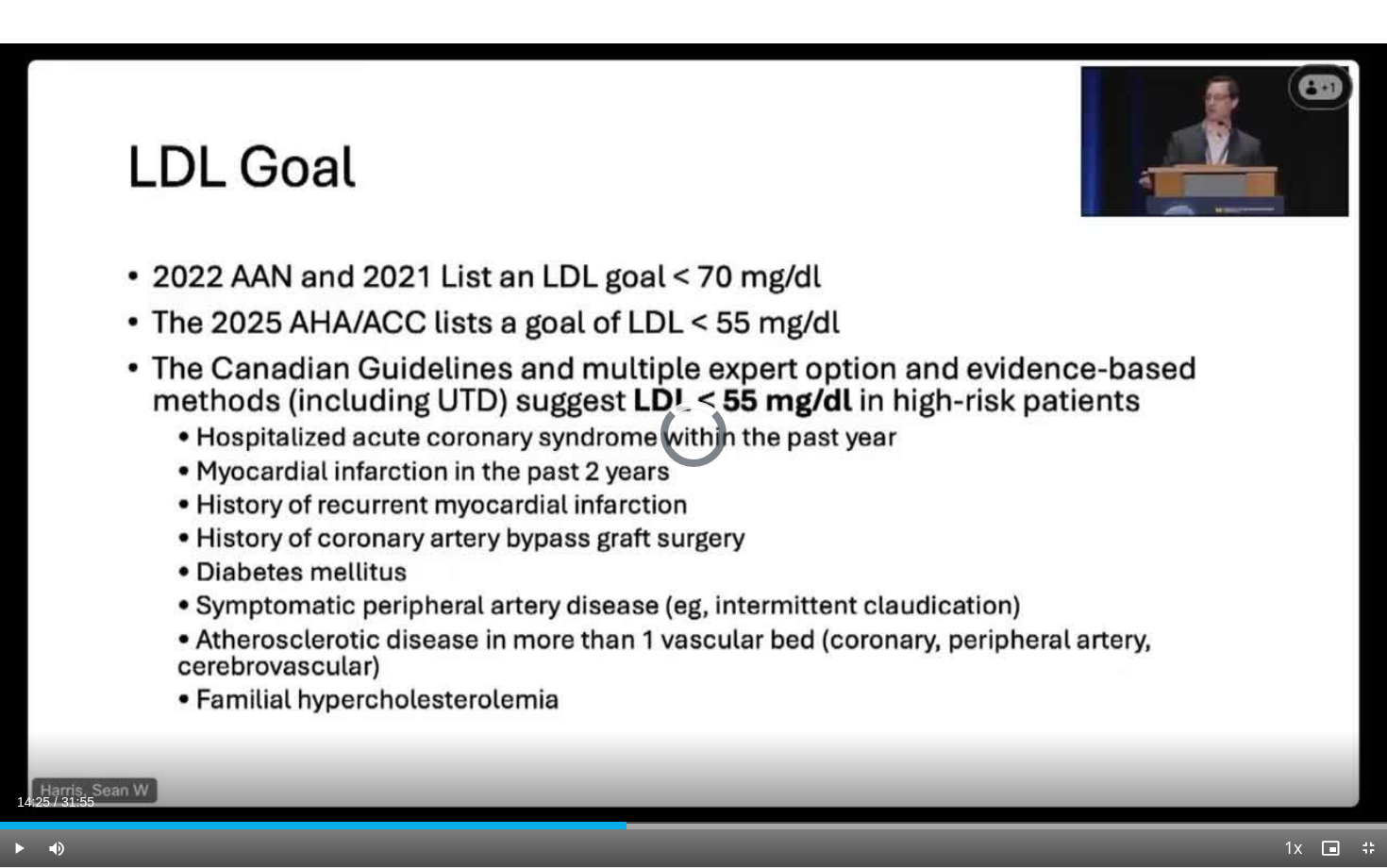 drag, startPoint x: 627, startPoint y: 824, endPoint x: 608, endPoint y: 824, distance: 19 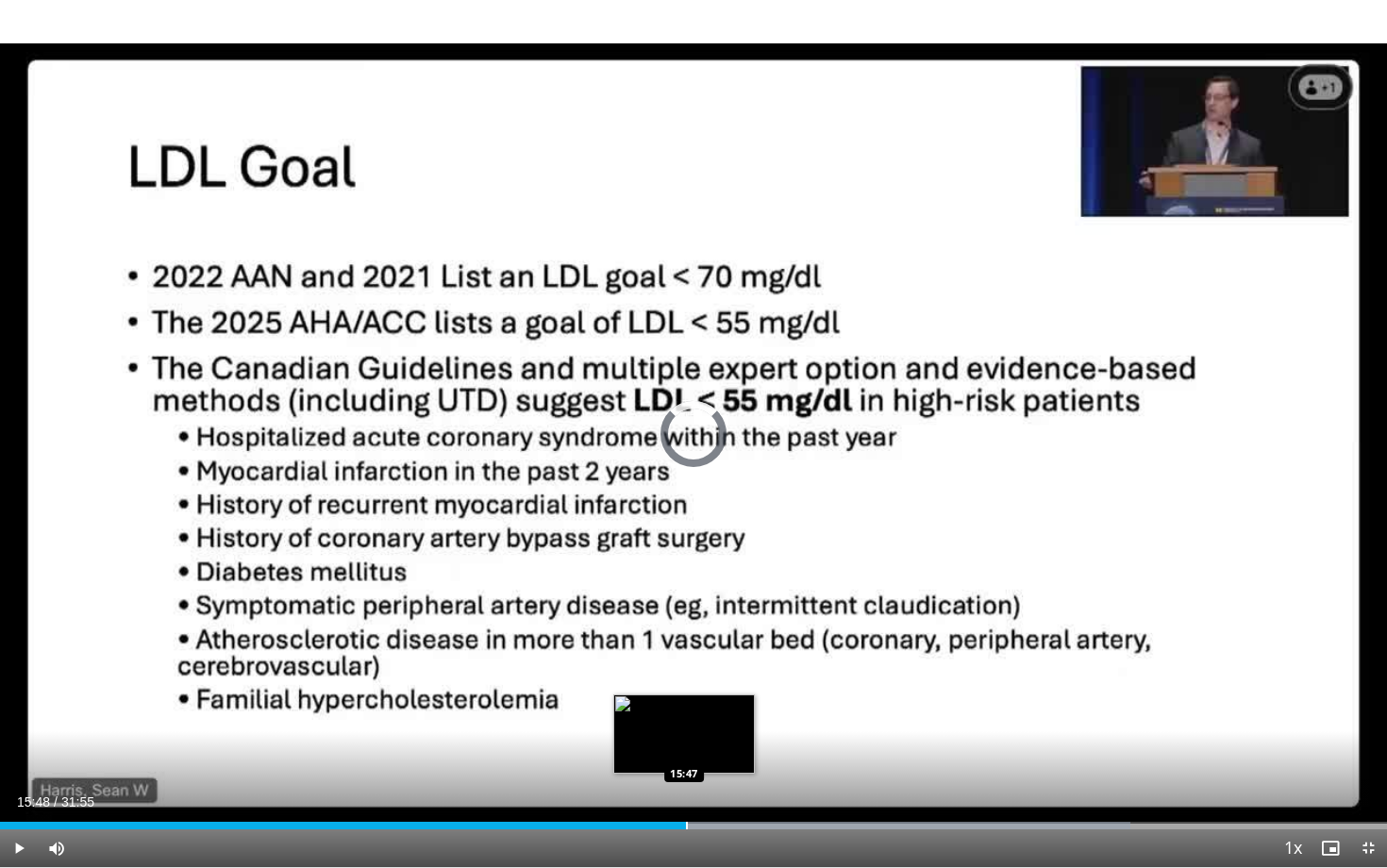 click on "Loaded :  81.51% 15:48 15:47" at bounding box center (694, 820) 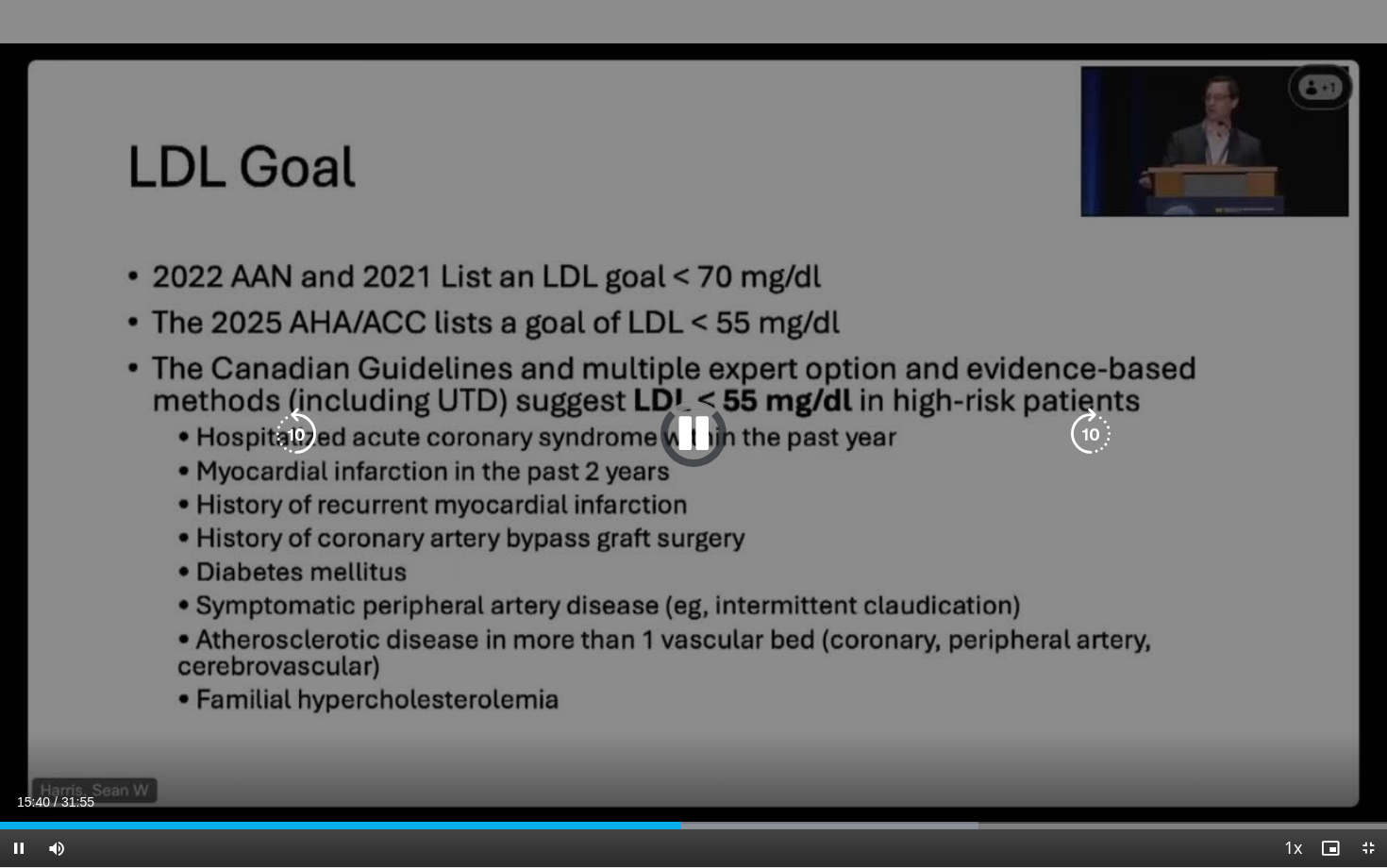 click on "10 seconds
Tap to unmute" at bounding box center [694, 433] 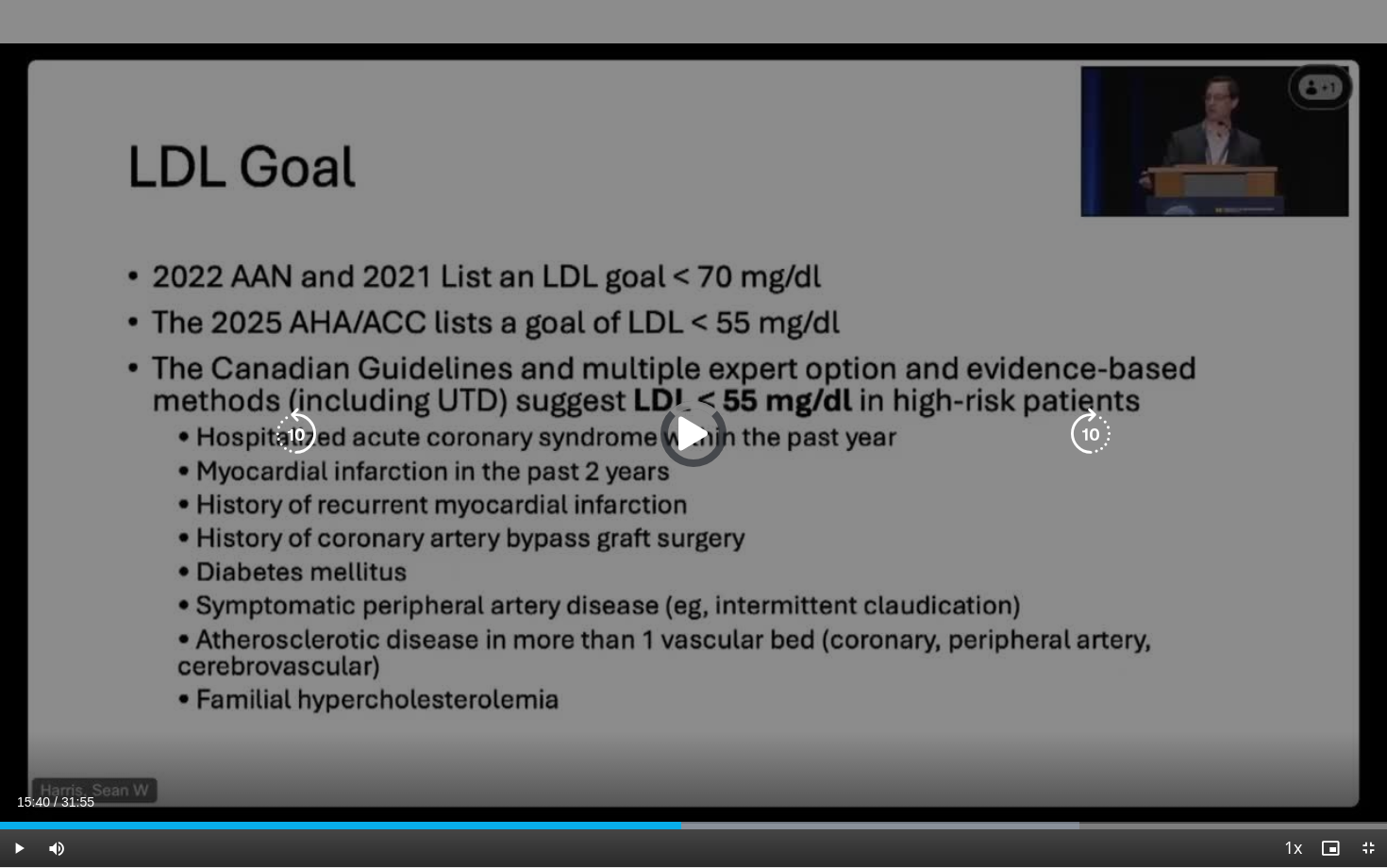 click on "10 seconds
Tap to unmute" at bounding box center (694, 433) 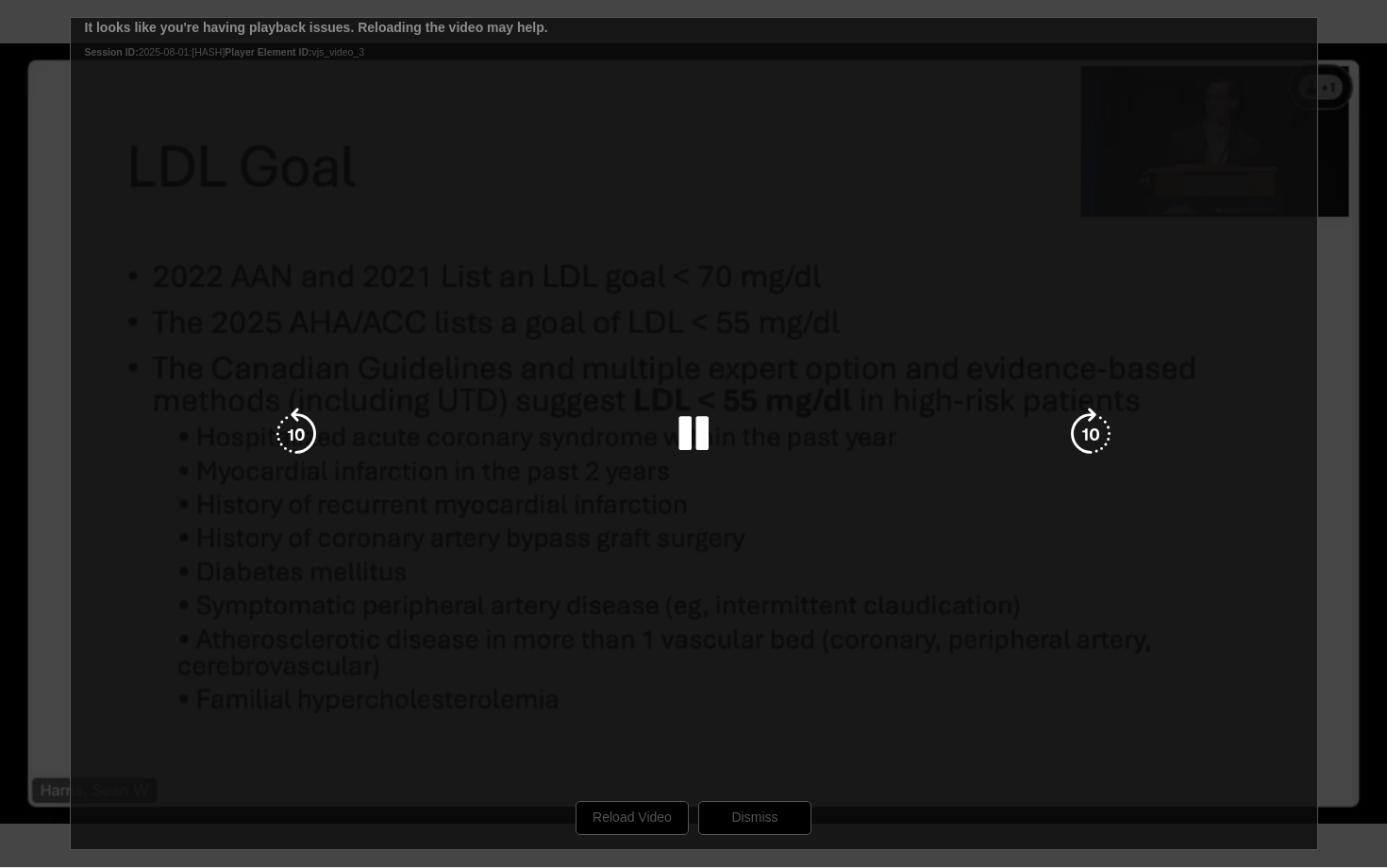 click on "10 seconds
Tap to unmute" at bounding box center [694, 433] 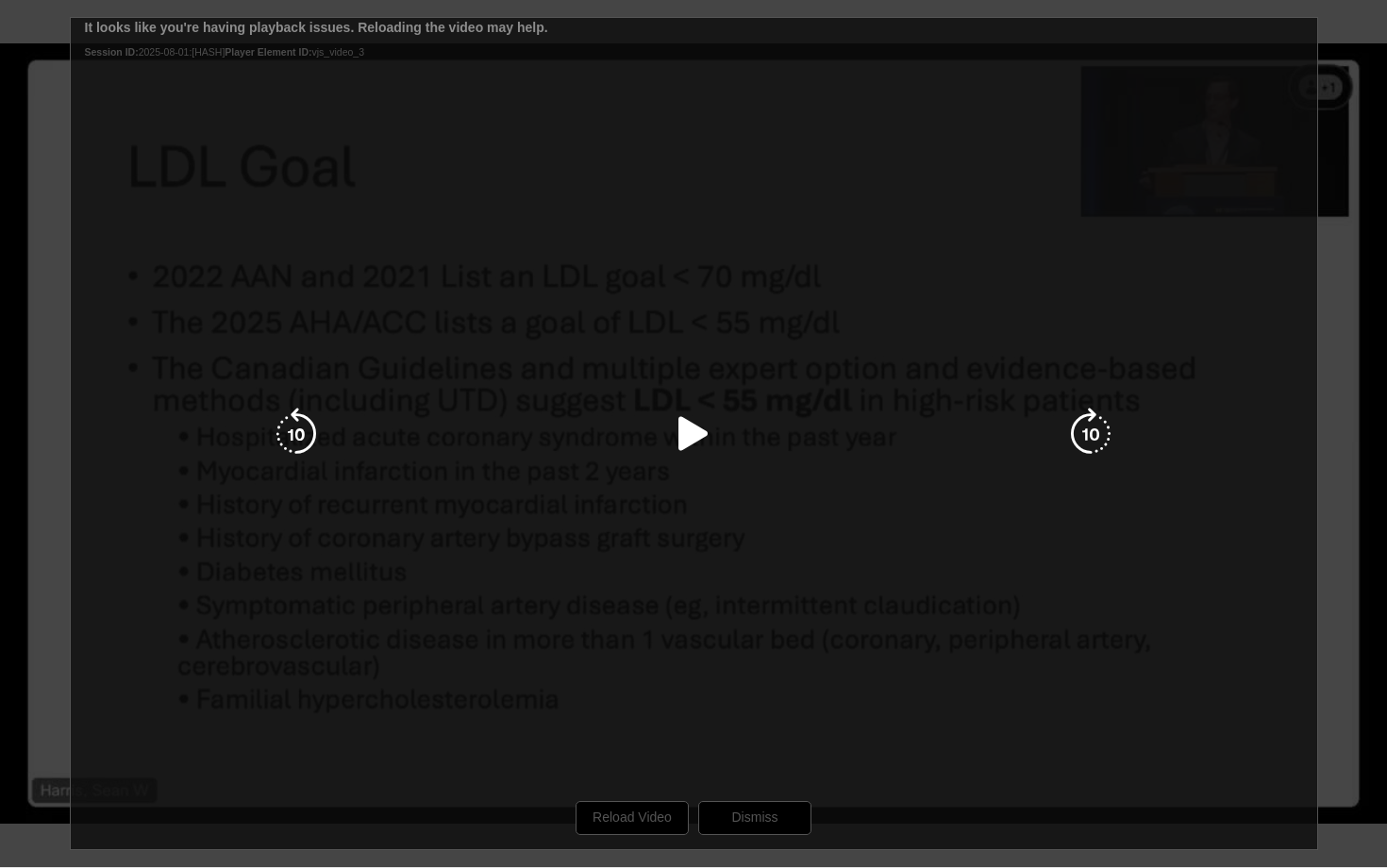 click on "10 seconds
Tap to unmute" at bounding box center (694, 433) 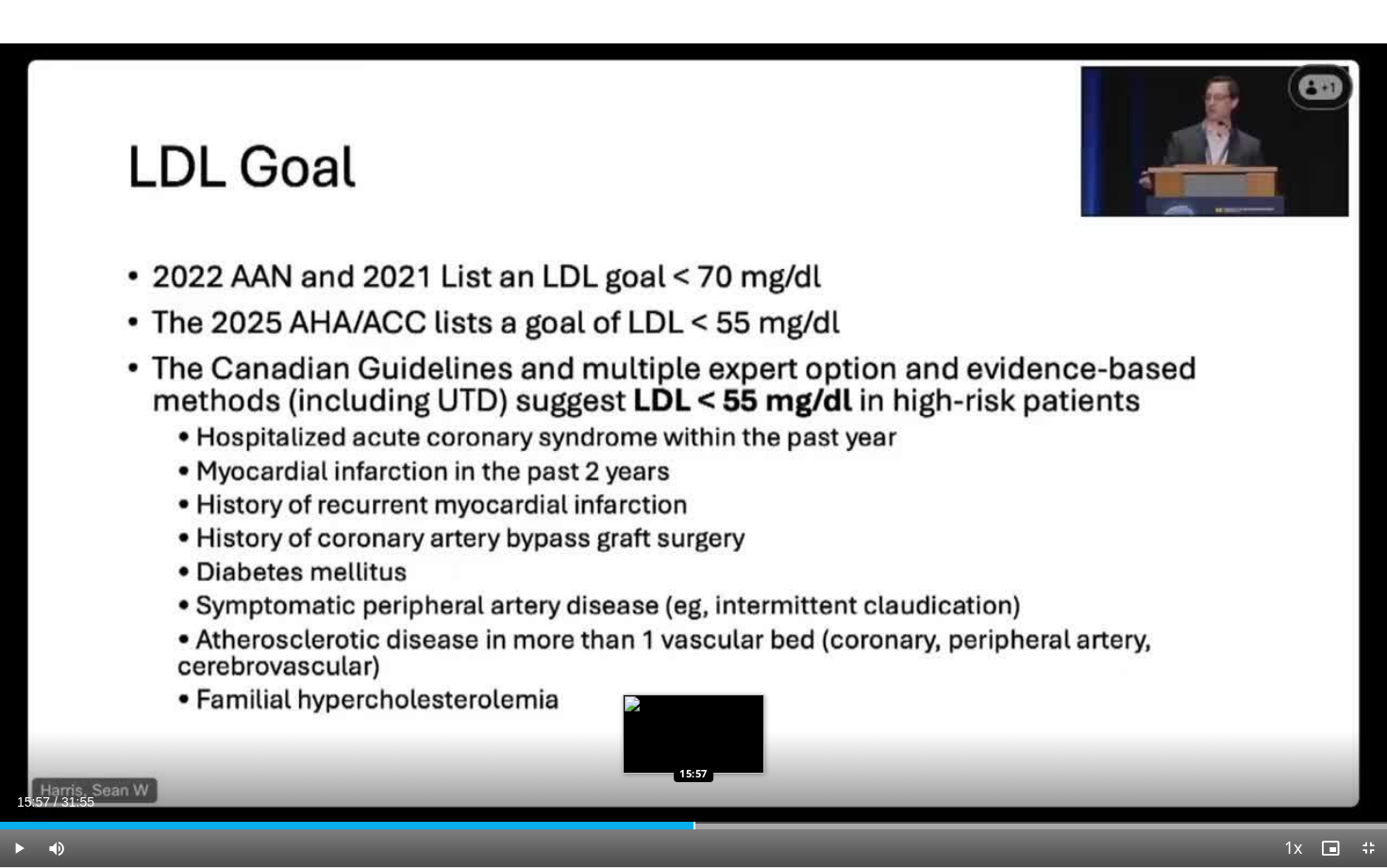 drag, startPoint x: 722, startPoint y: 826, endPoint x: 694, endPoint y: 826, distance: 28 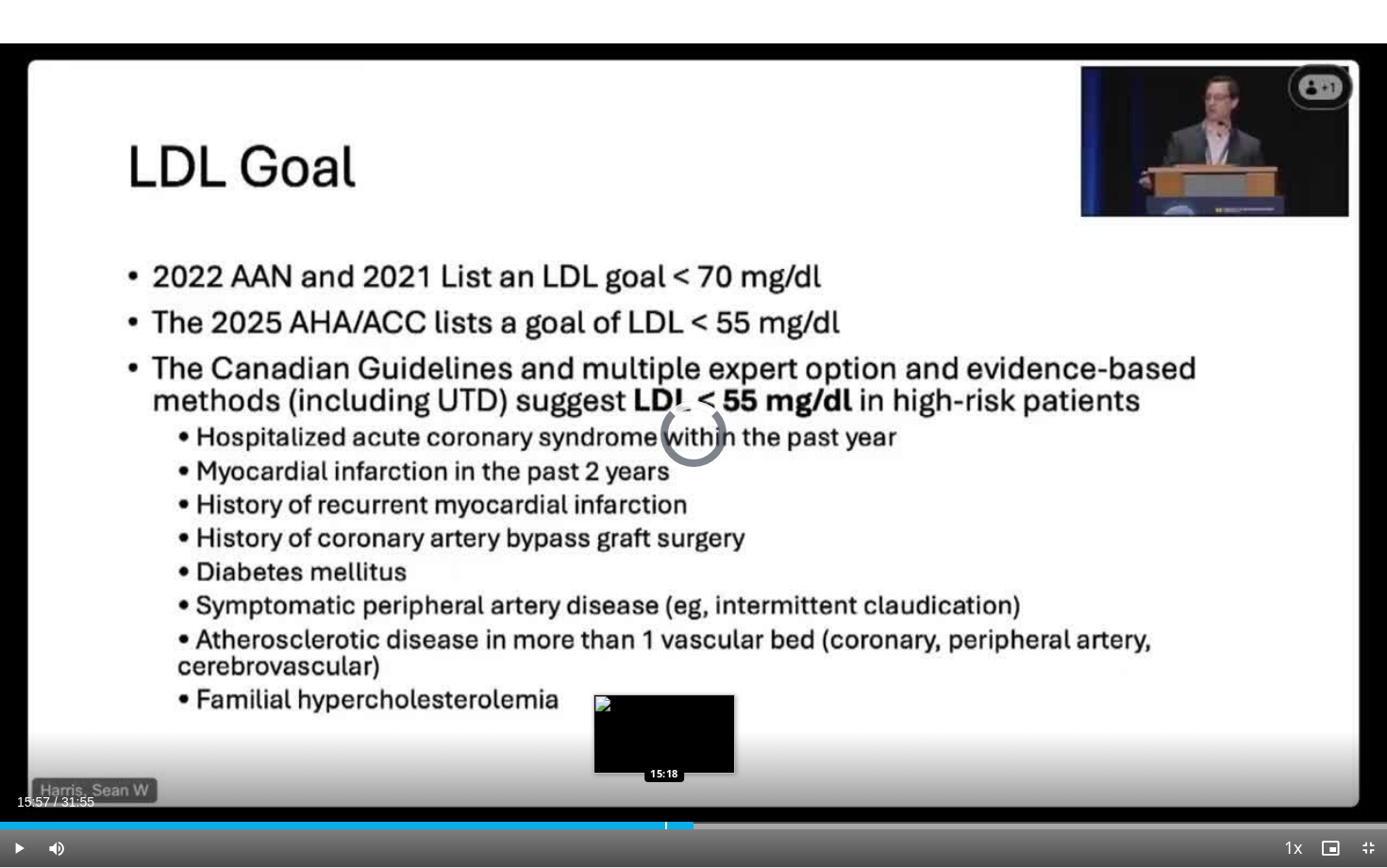 drag, startPoint x: 694, startPoint y: 826, endPoint x: 664, endPoint y: 826, distance: 30 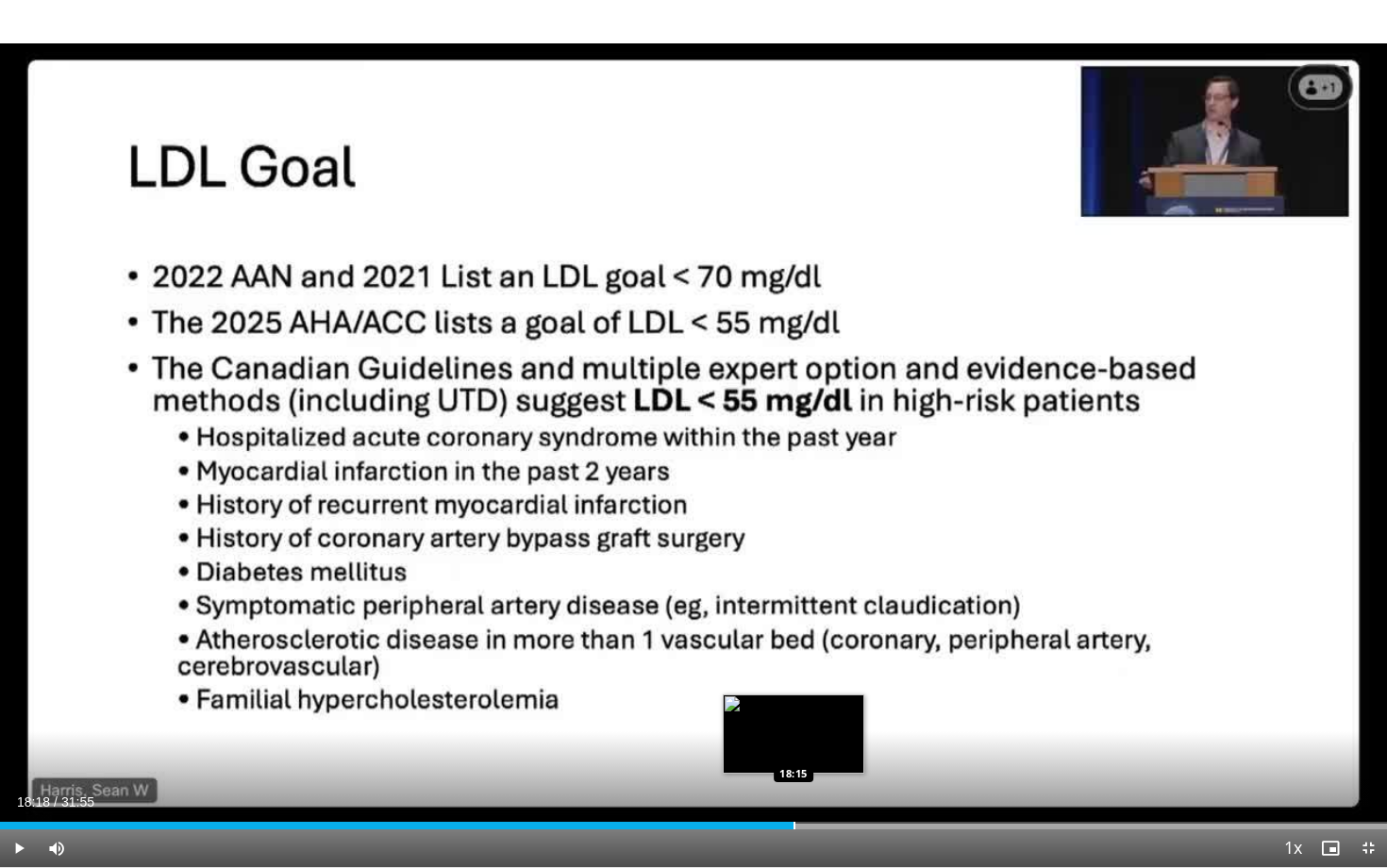 drag, startPoint x: 804, startPoint y: 822, endPoint x: 794, endPoint y: 821, distance: 10.049876 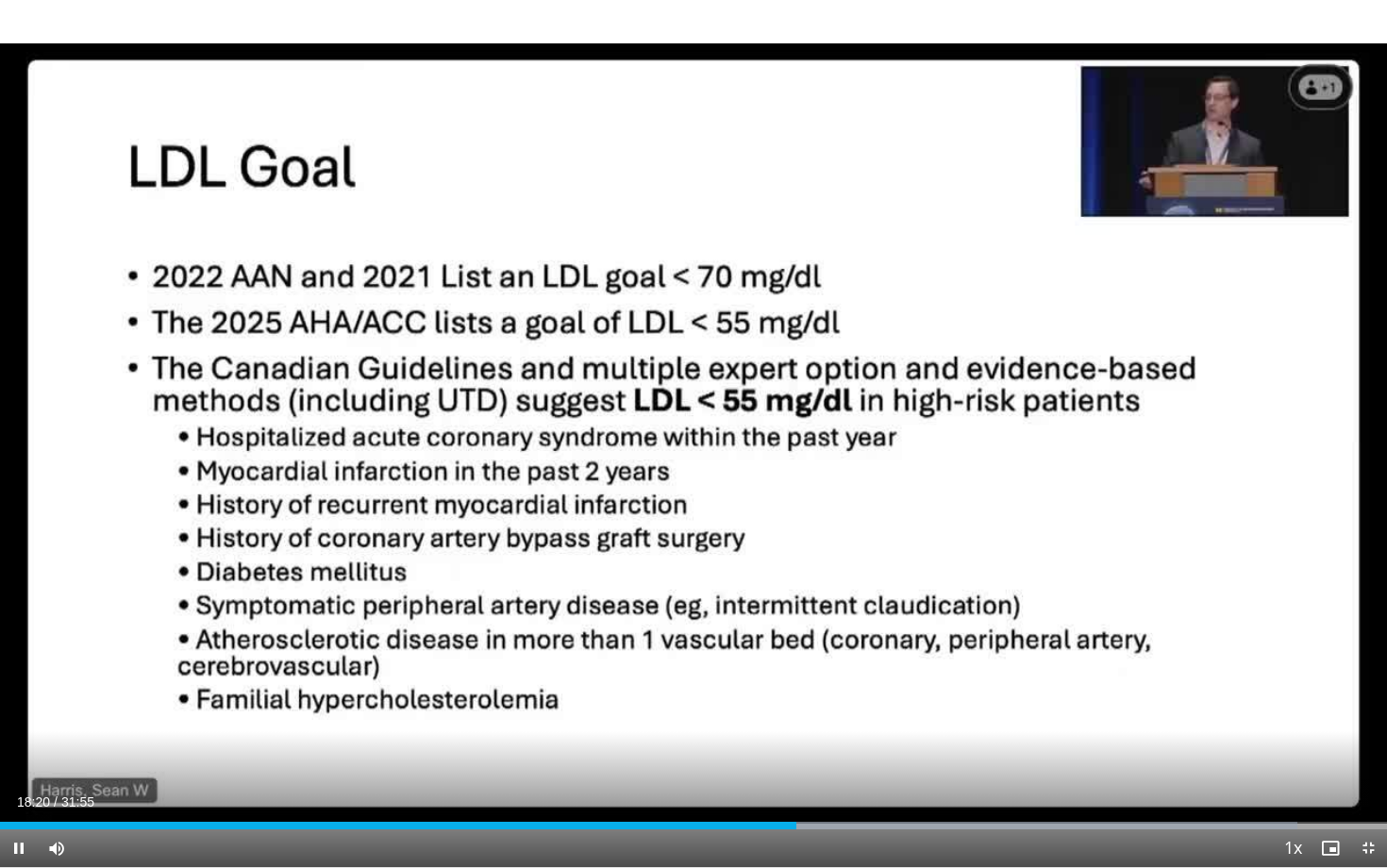 click at bounding box center (19, 848) 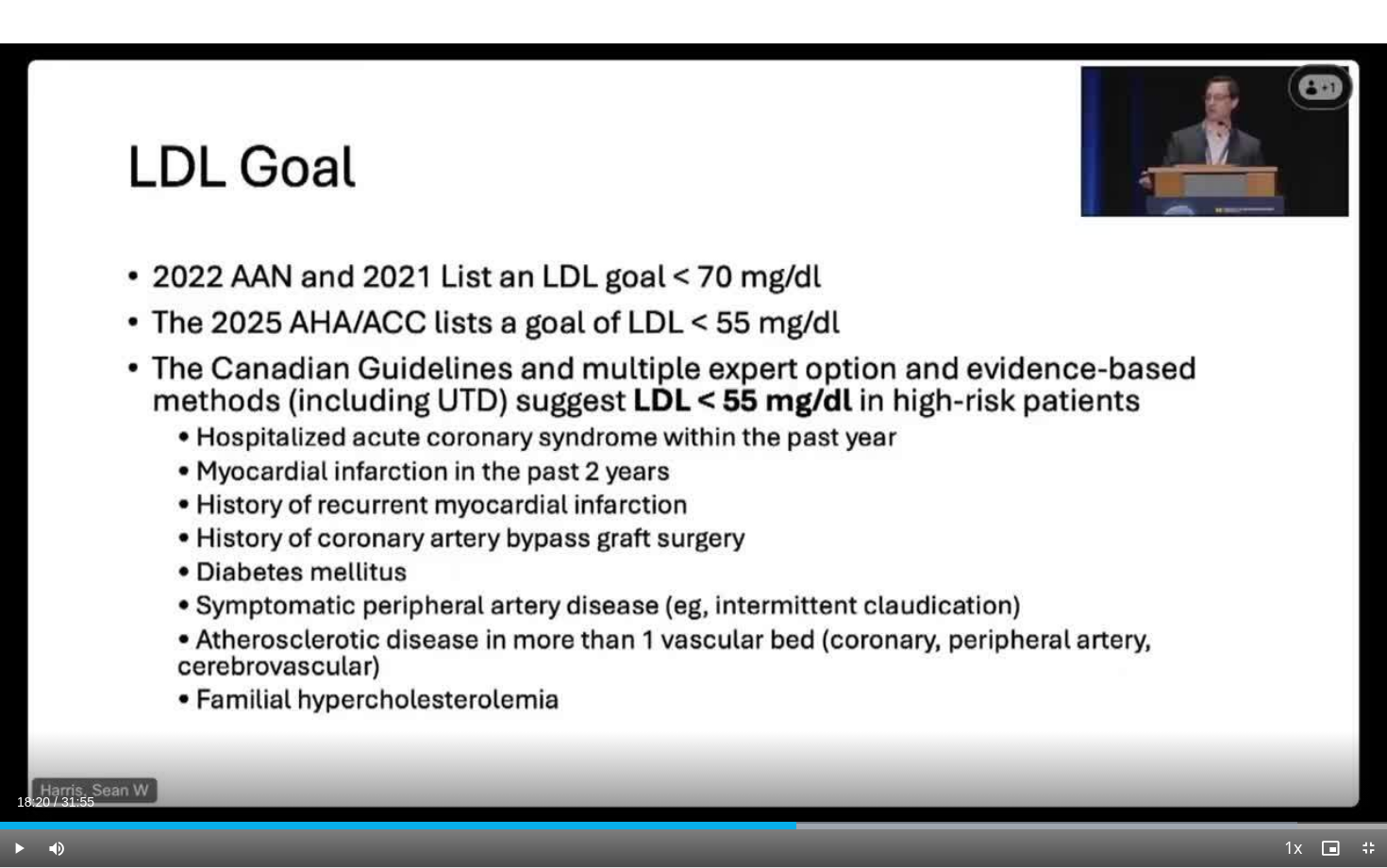 click at bounding box center (19, 848) 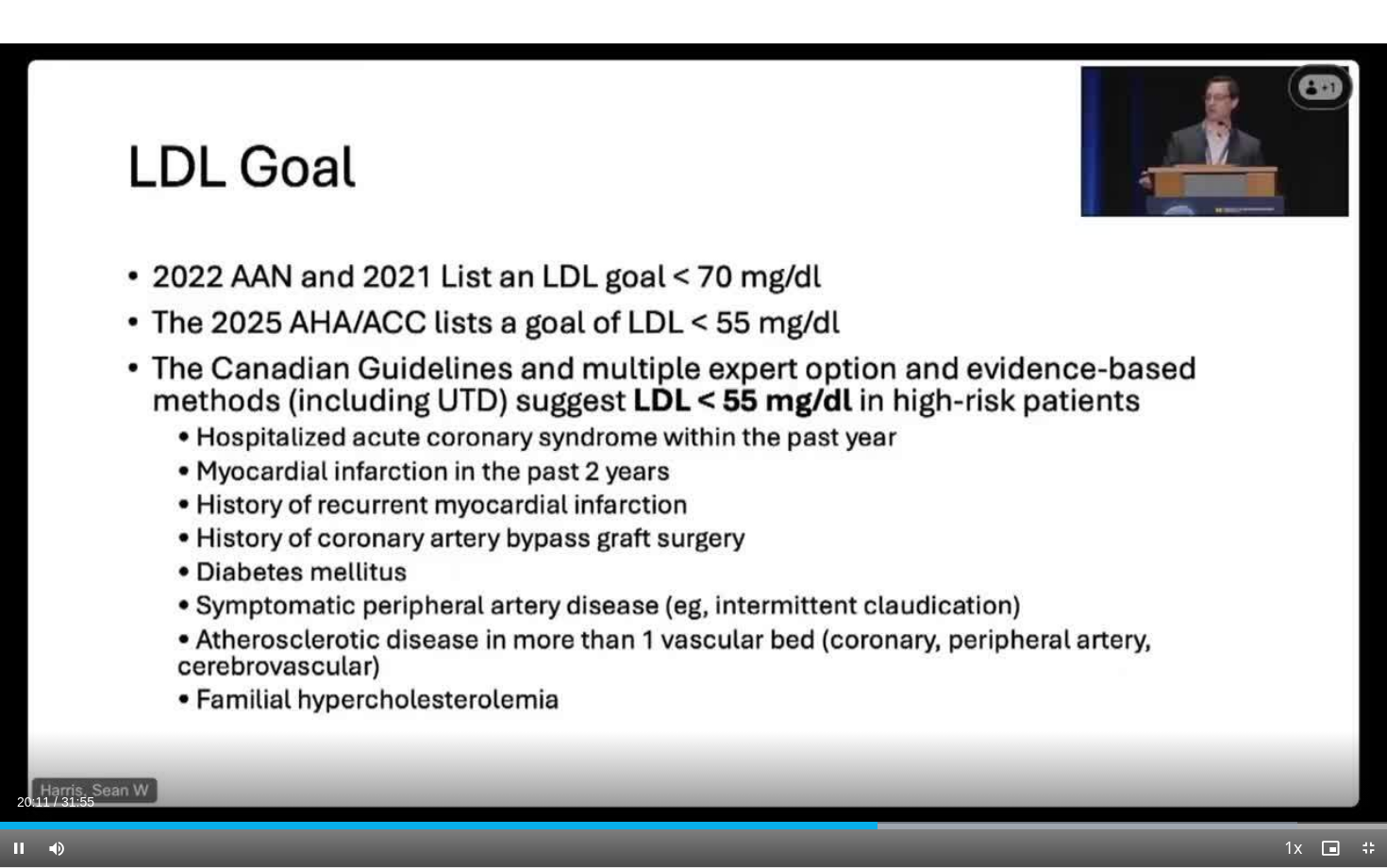 click at bounding box center (19, 848) 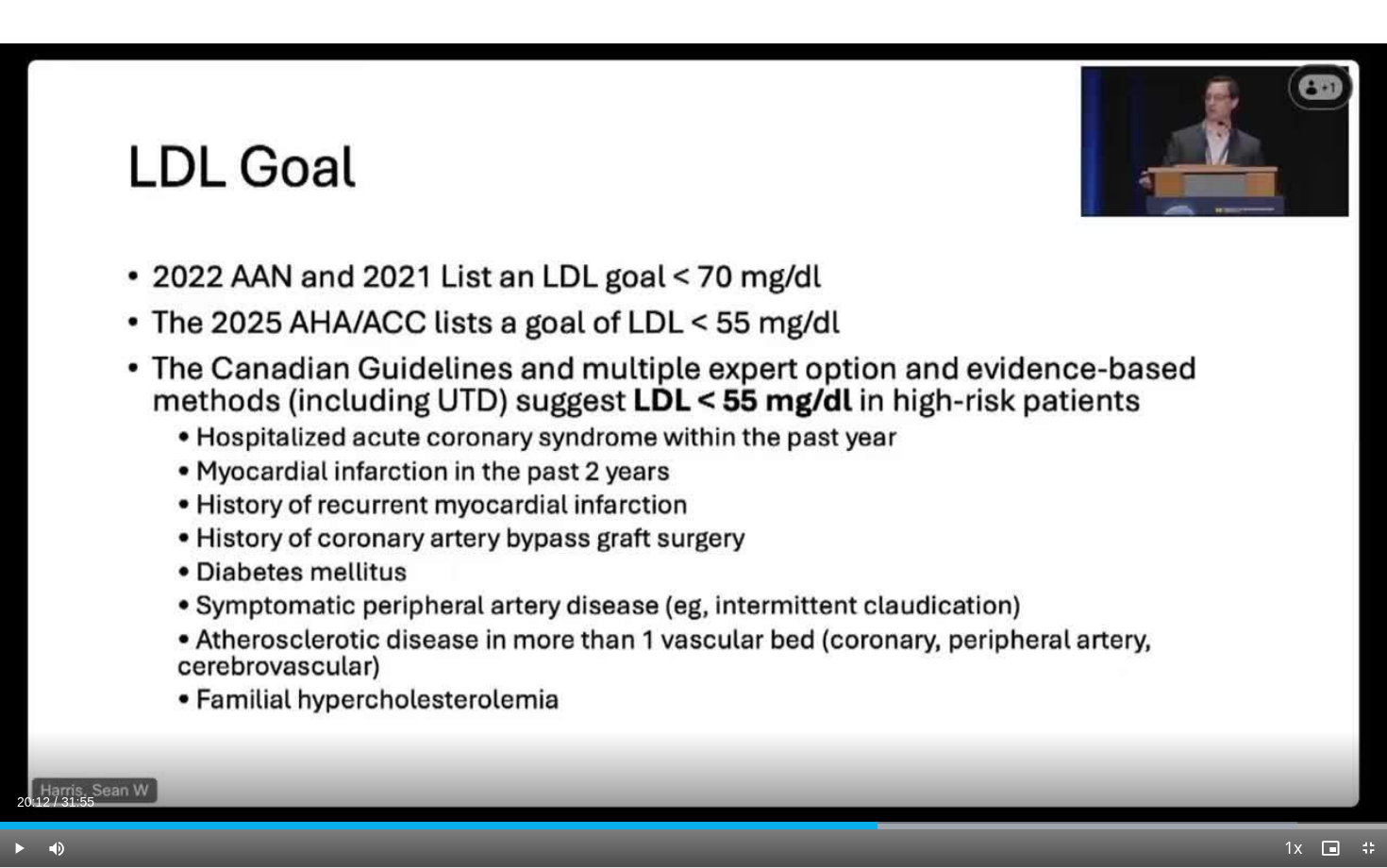 click at bounding box center [19, 848] 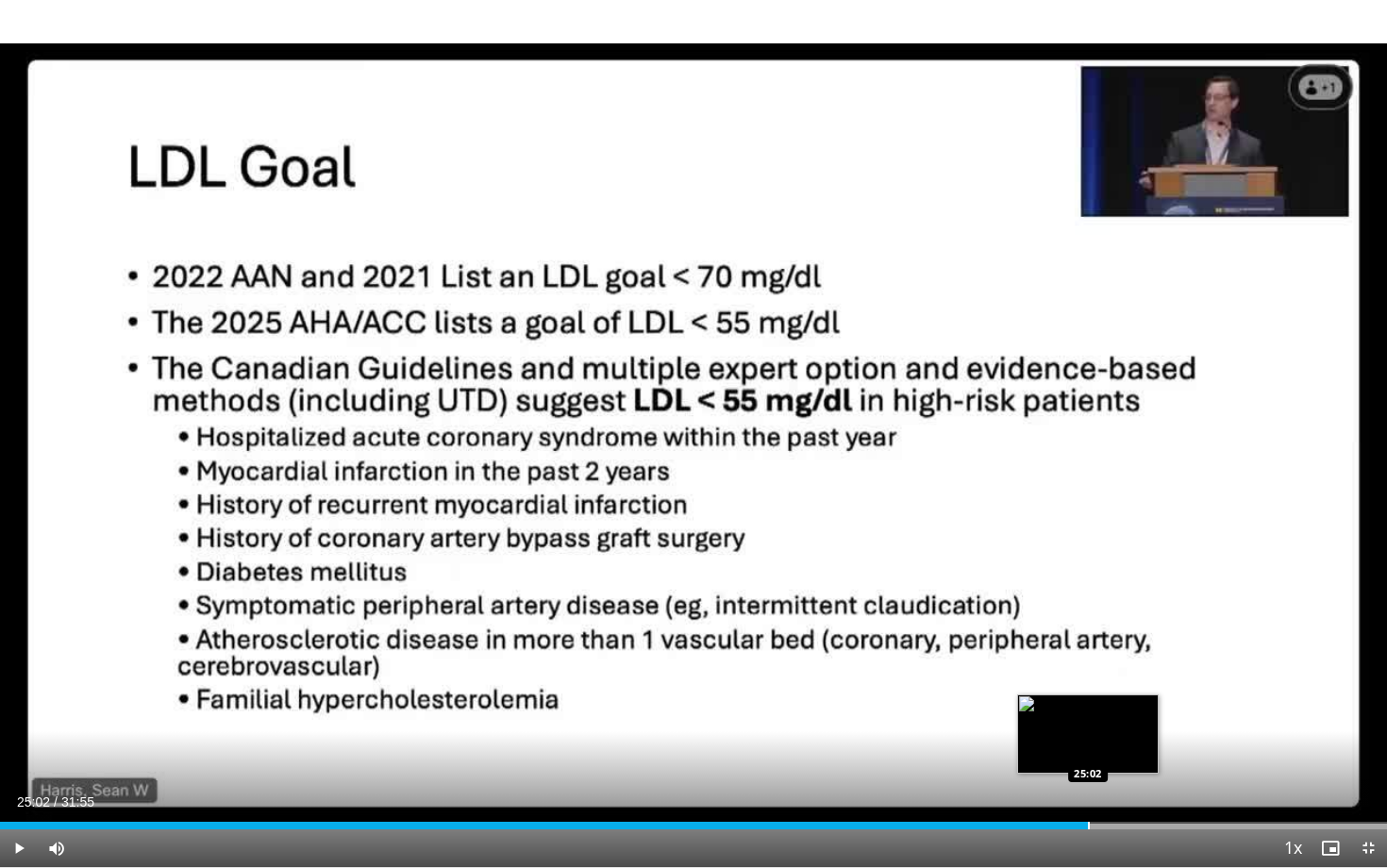 click on "Loaded :  0.00% 25:03 25:02" at bounding box center (694, 820) 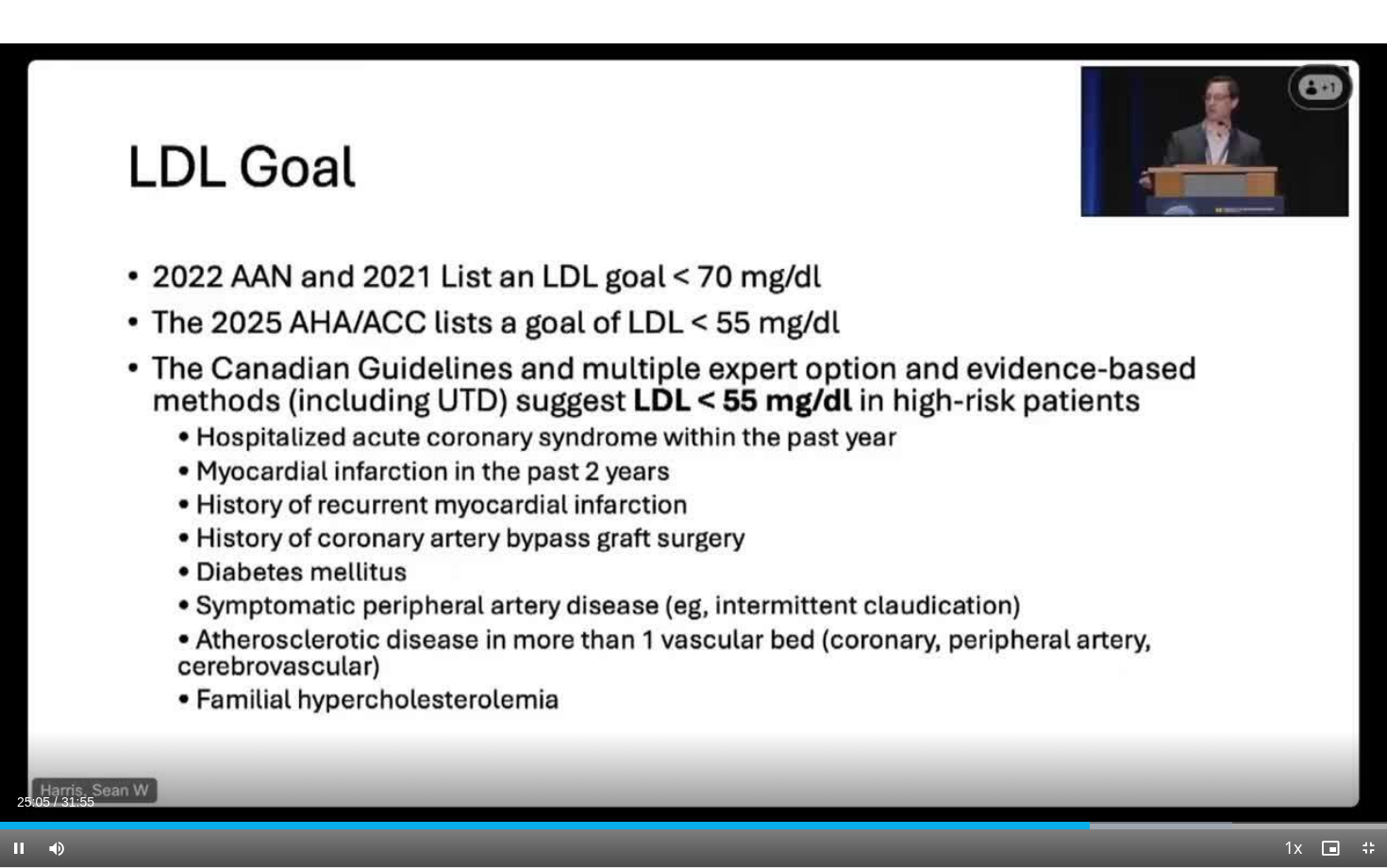 click at bounding box center [19, 848] 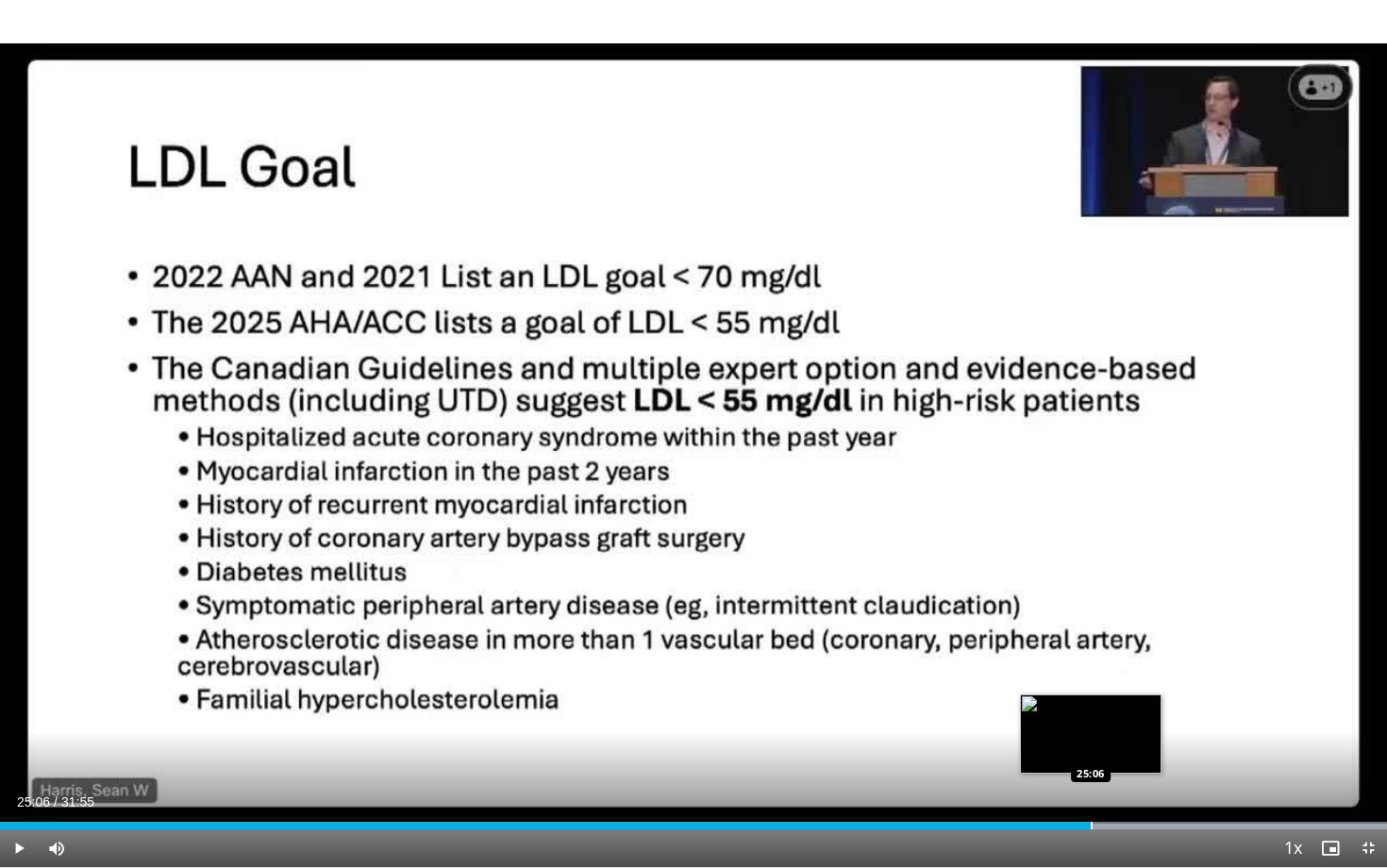 click on "Loaded :  100.00% 25:07 25:06" at bounding box center (694, 820) 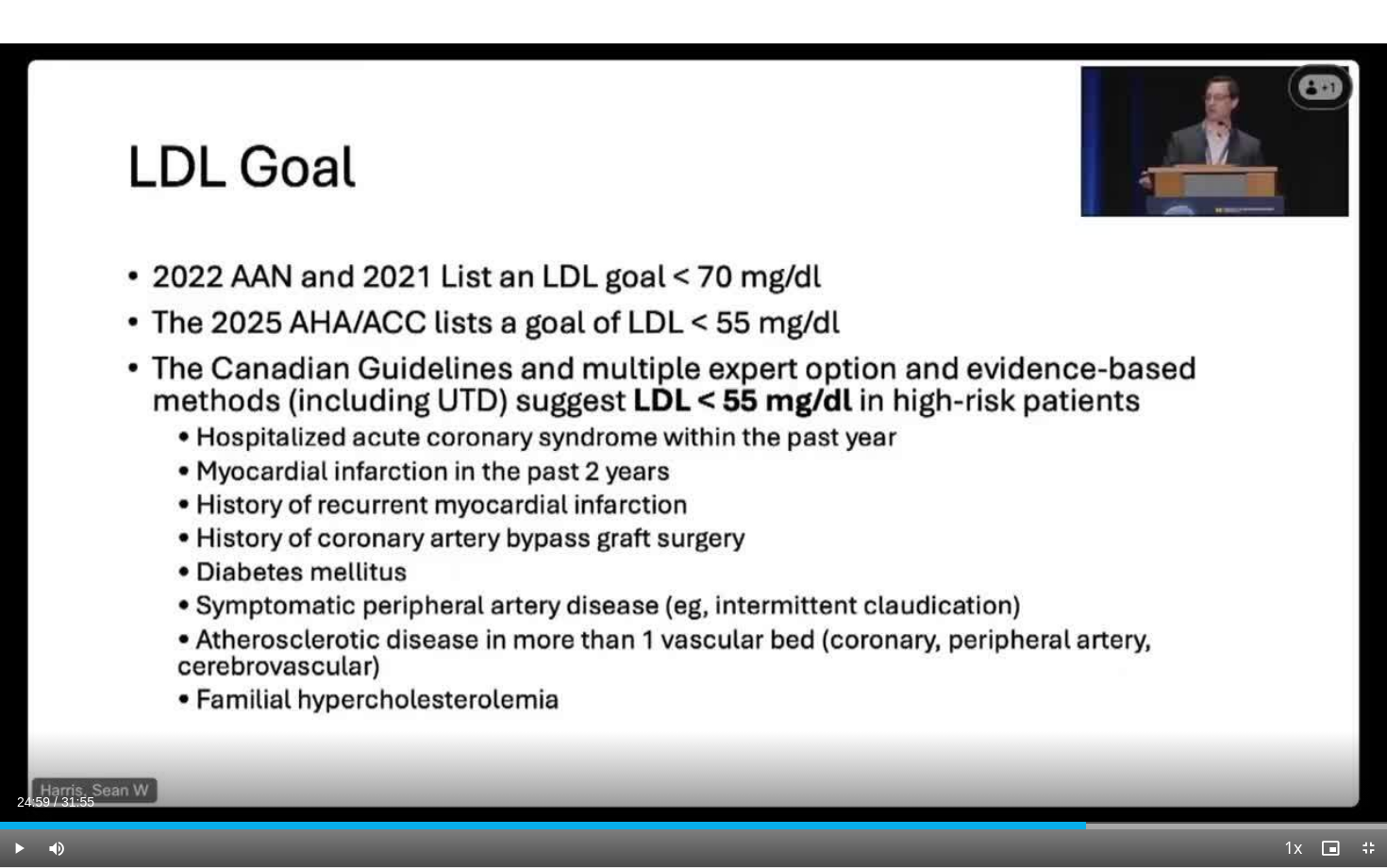 click at bounding box center [19, 848] 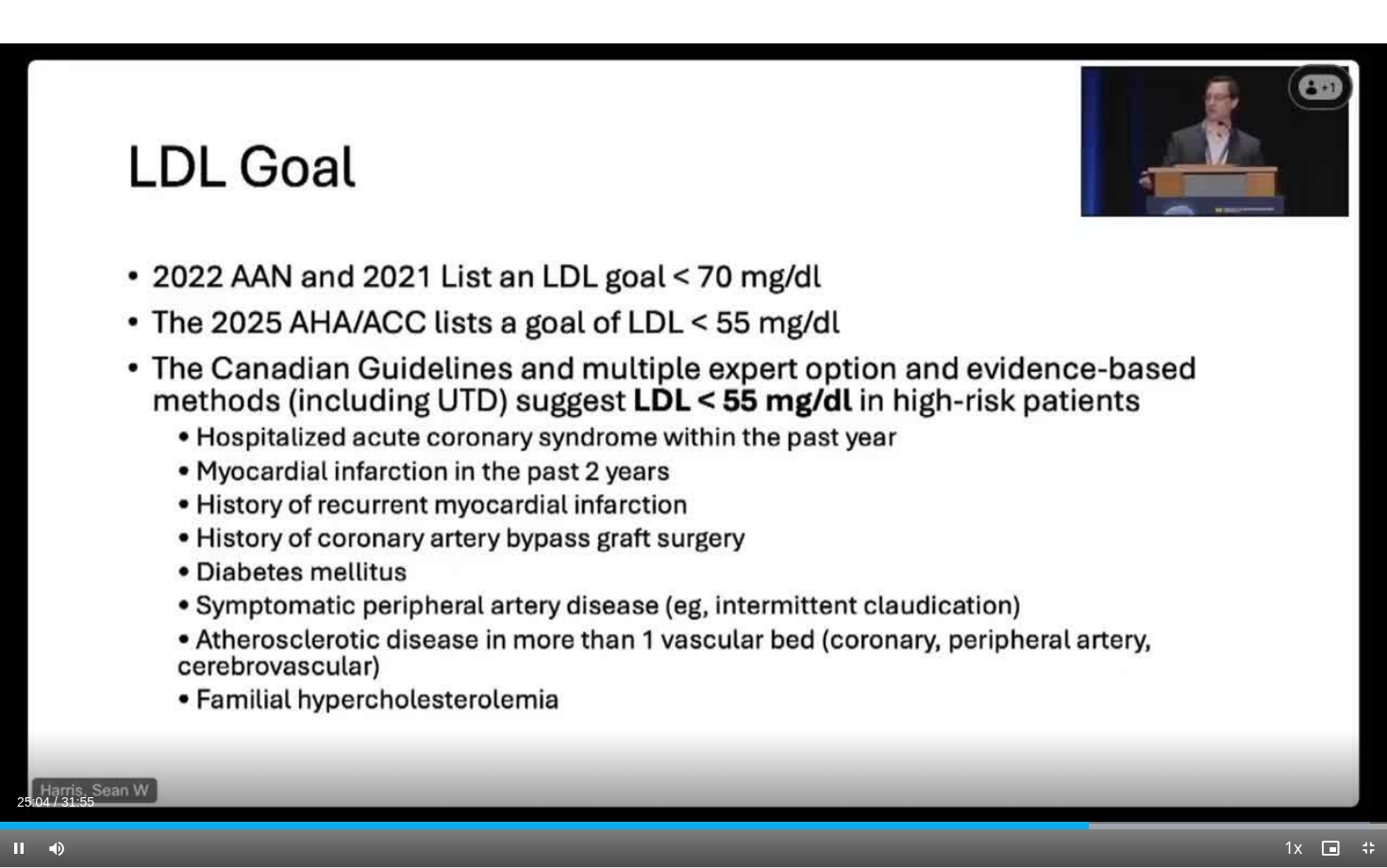click at bounding box center [19, 848] 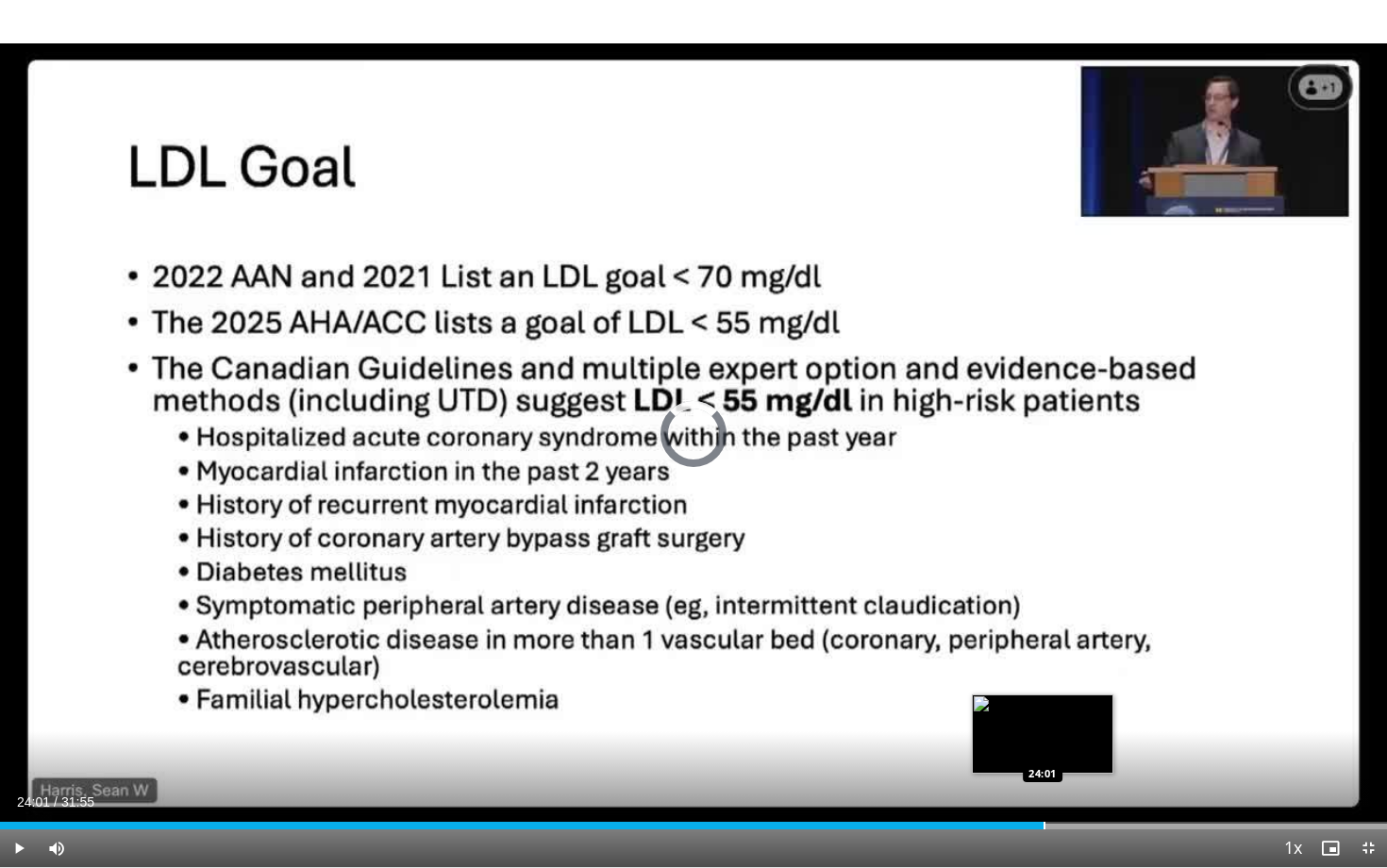 drag, startPoint x: 1083, startPoint y: 821, endPoint x: 1043, endPoint y: 819, distance: 40.049969 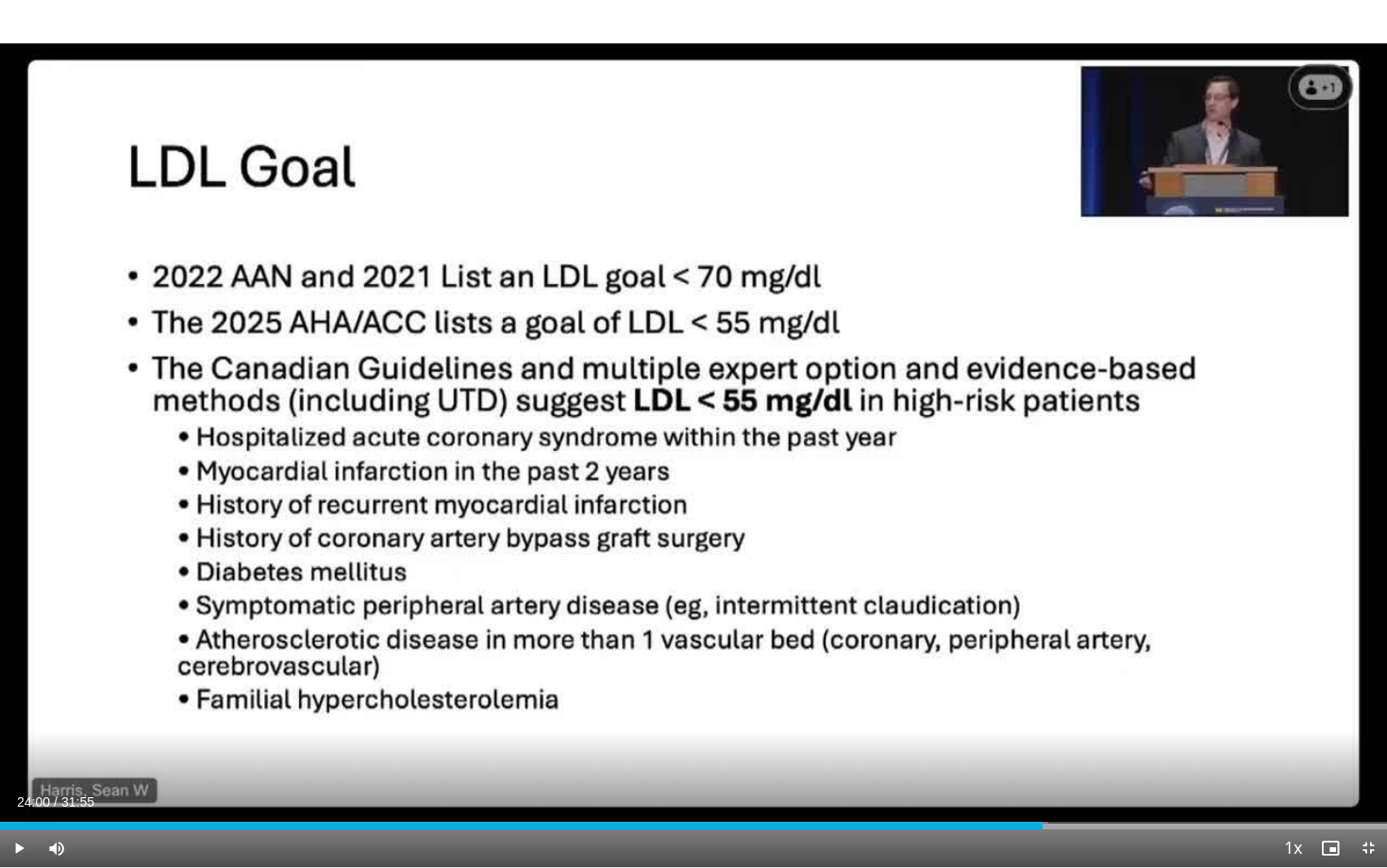 click on "Loaded :  75.59% 24:00 24:00" at bounding box center (694, 820) 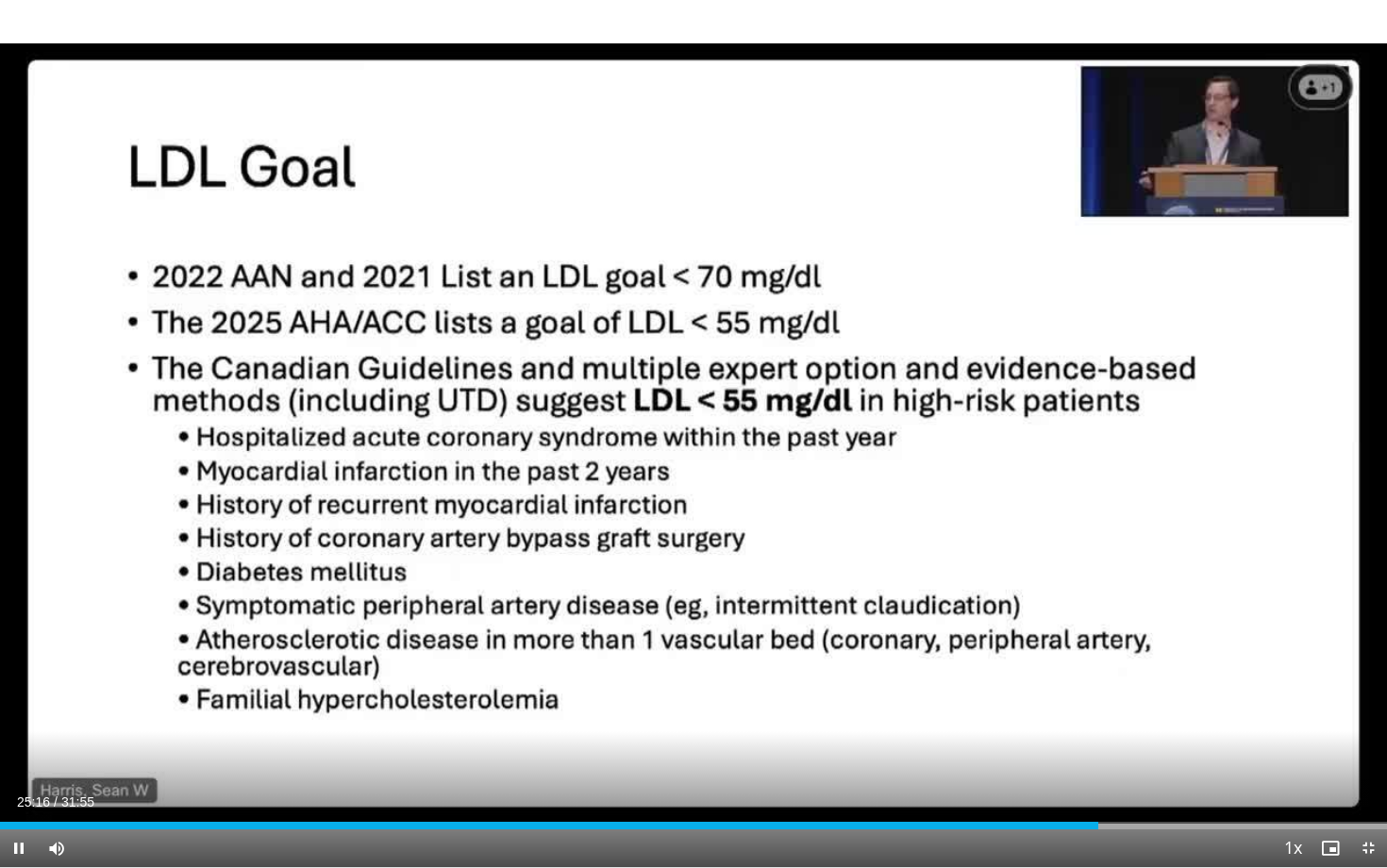 click at bounding box center (19, 848) 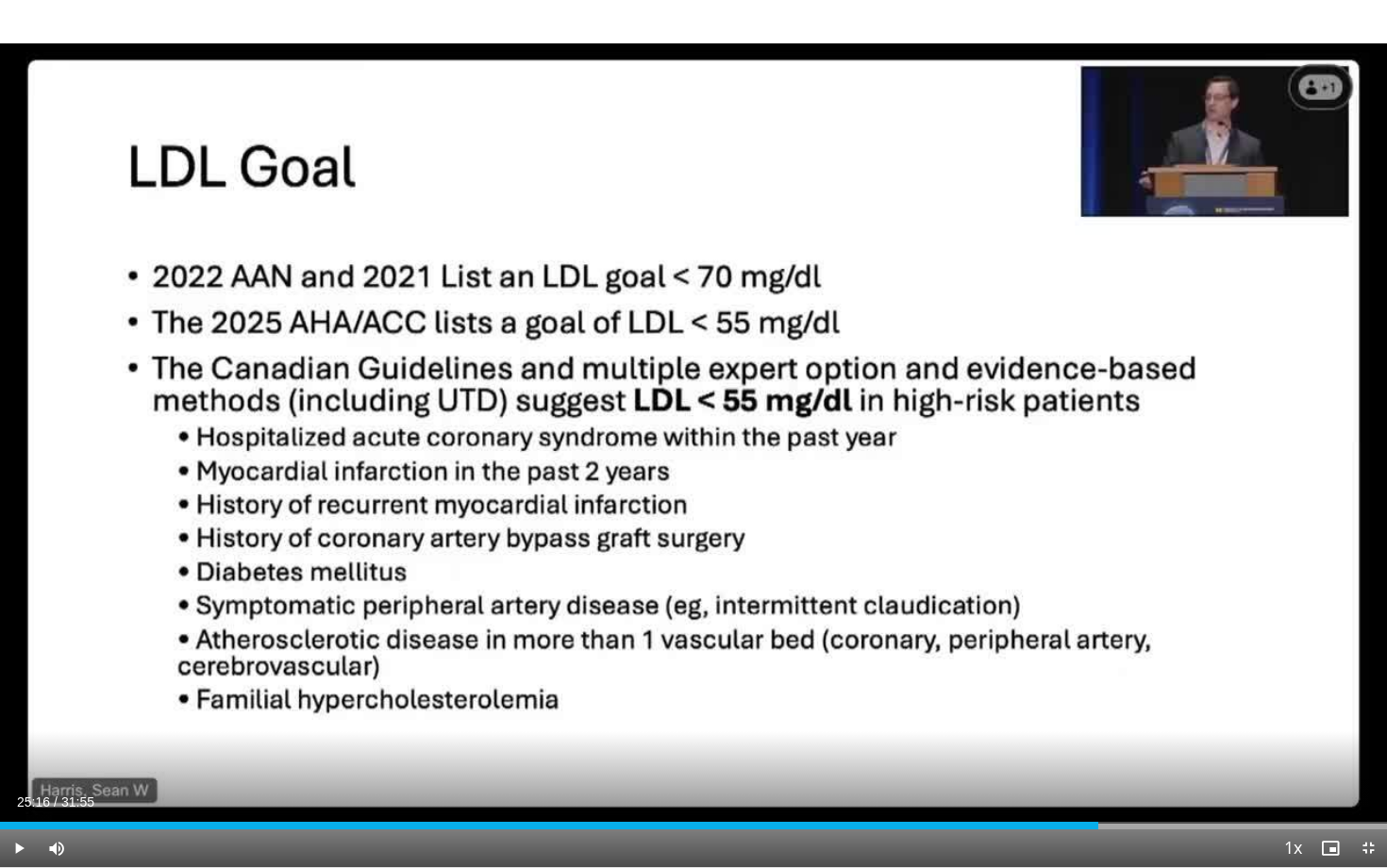 click at bounding box center (19, 848) 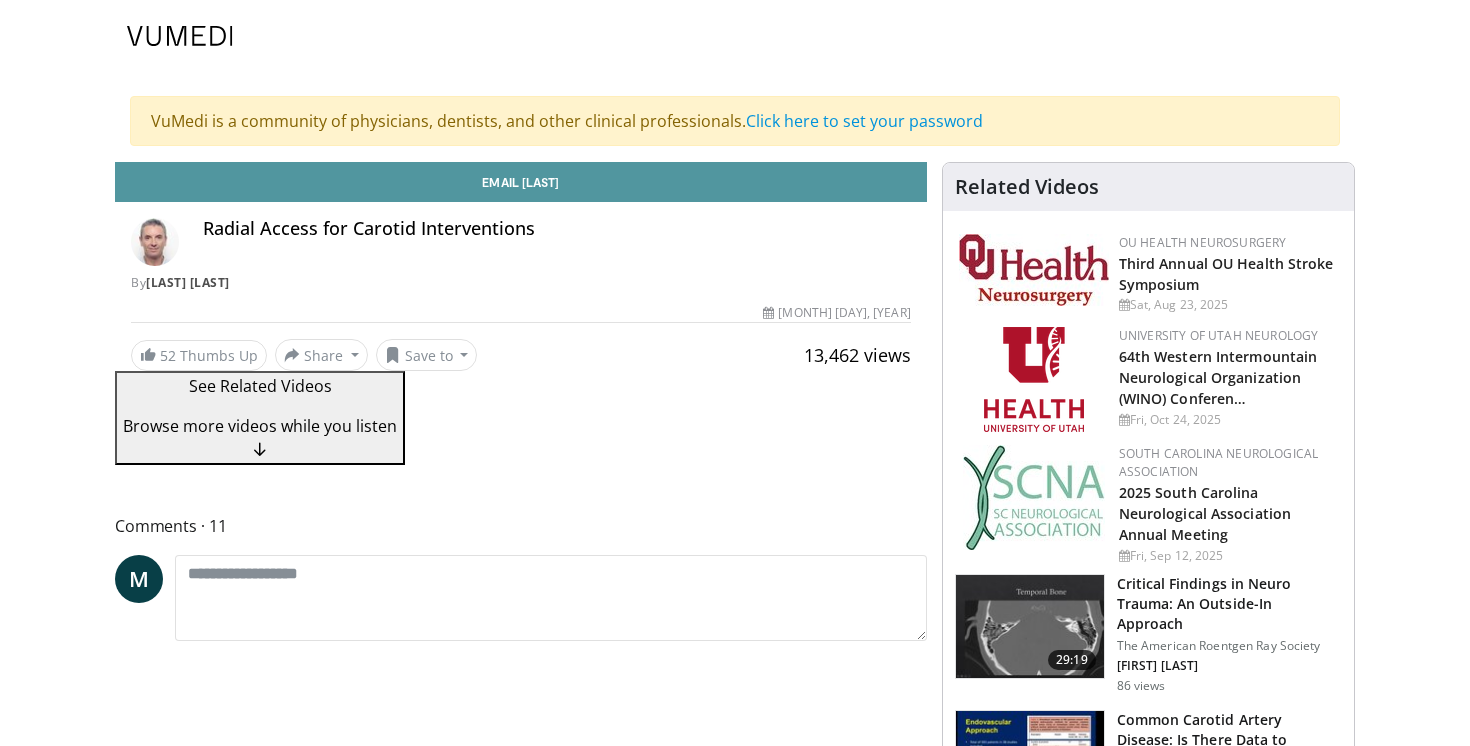 scroll, scrollTop: 0, scrollLeft: 0, axis: both 